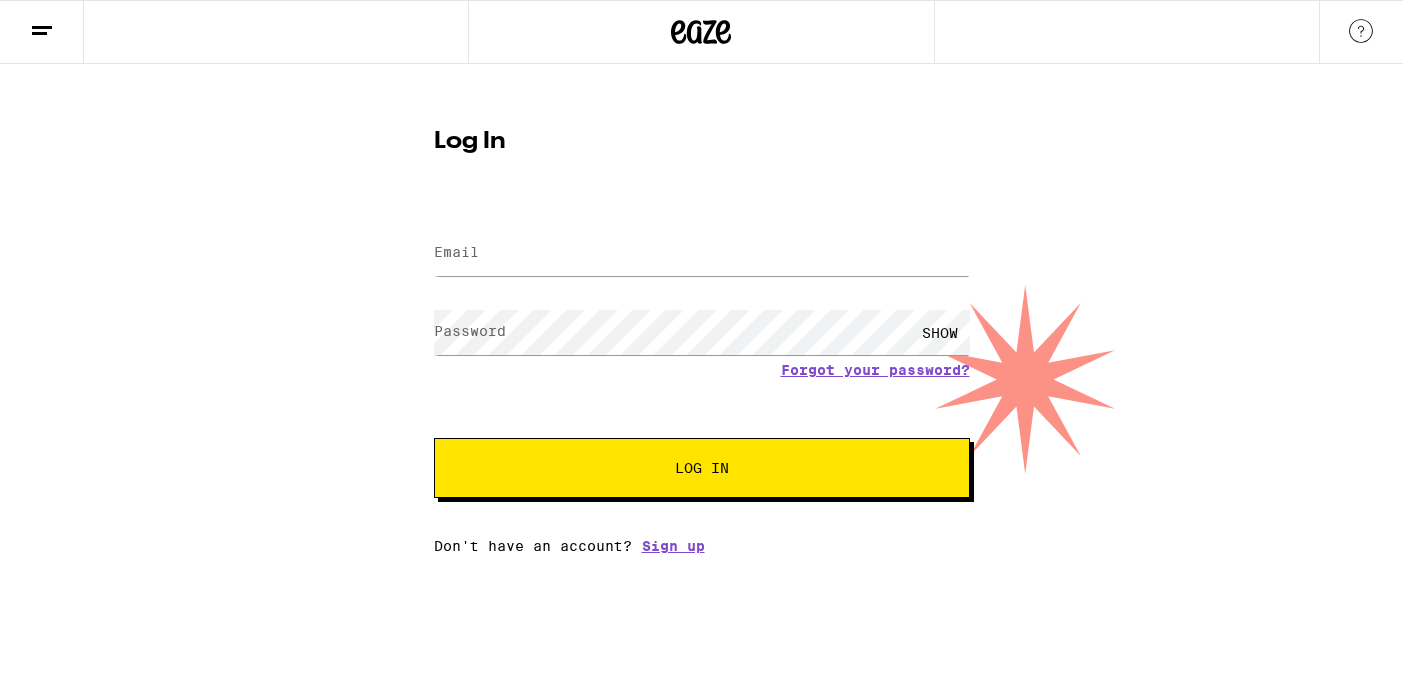 scroll, scrollTop: 0, scrollLeft: 0, axis: both 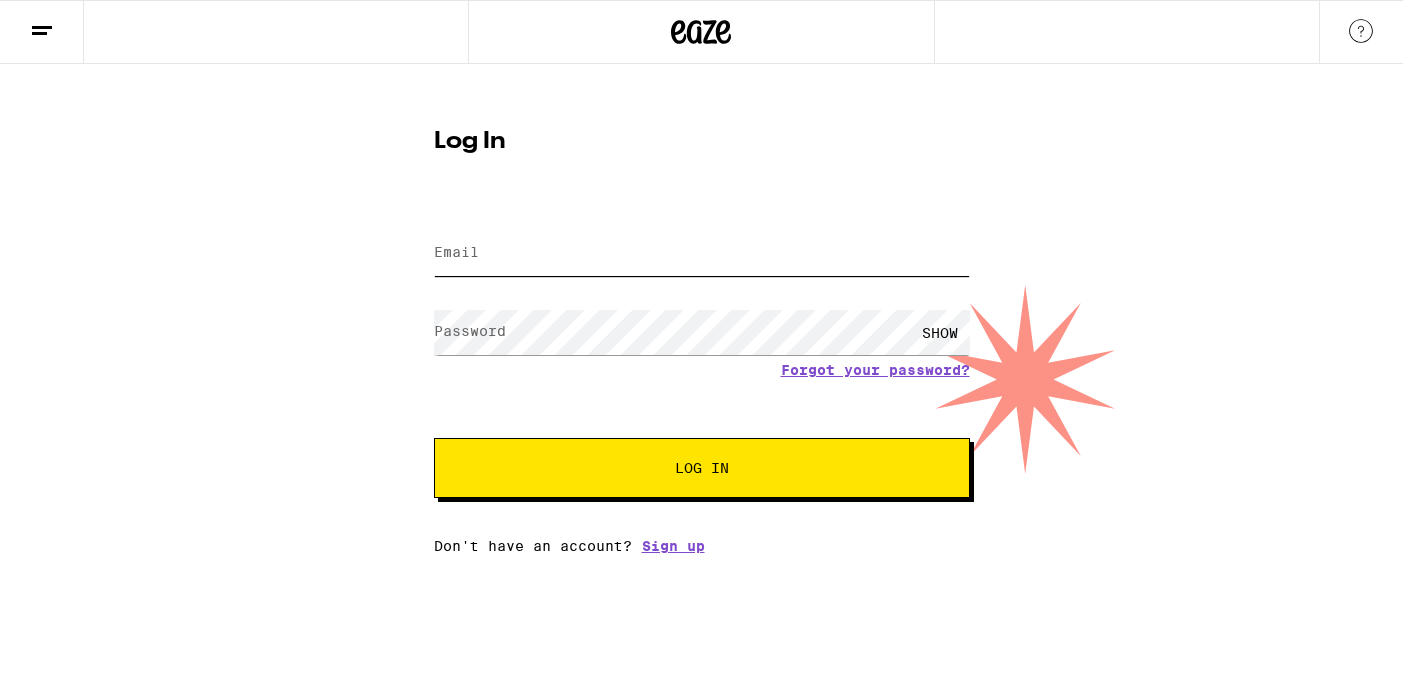 click on "Email" at bounding box center [702, 253] 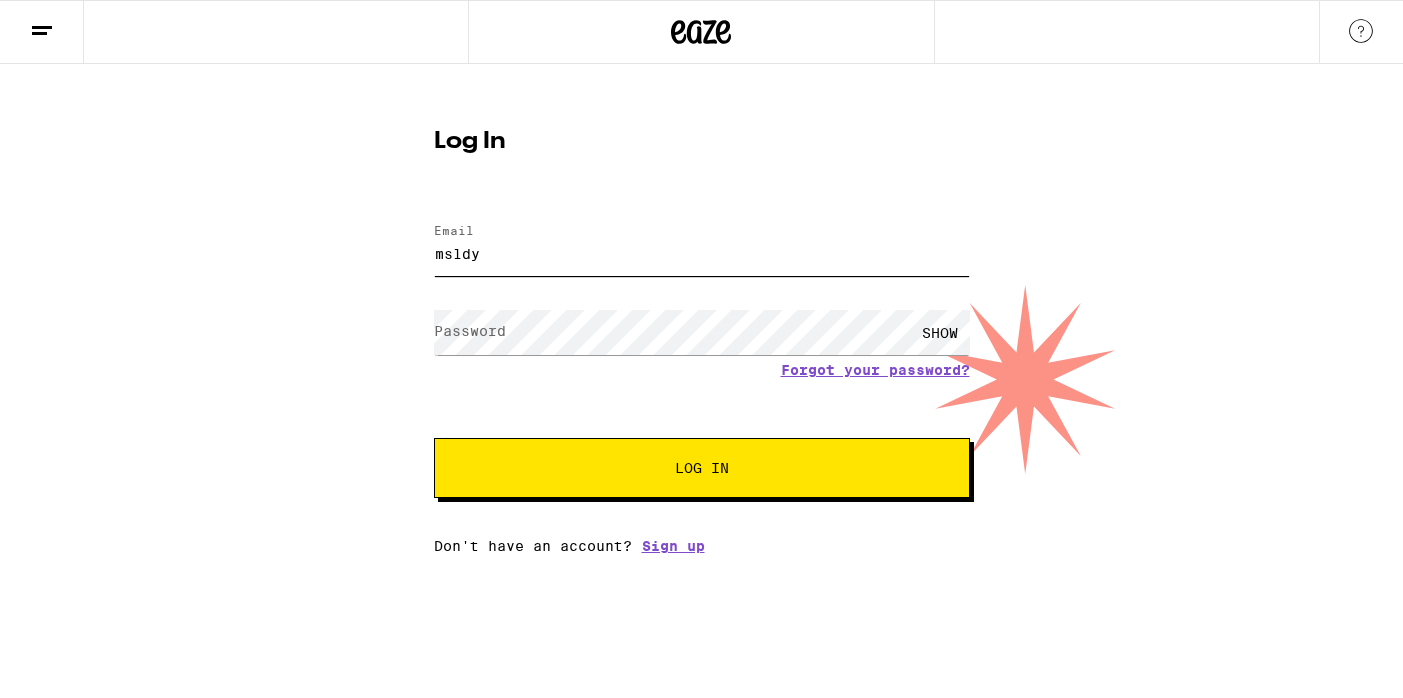 scroll, scrollTop: 0, scrollLeft: 0, axis: both 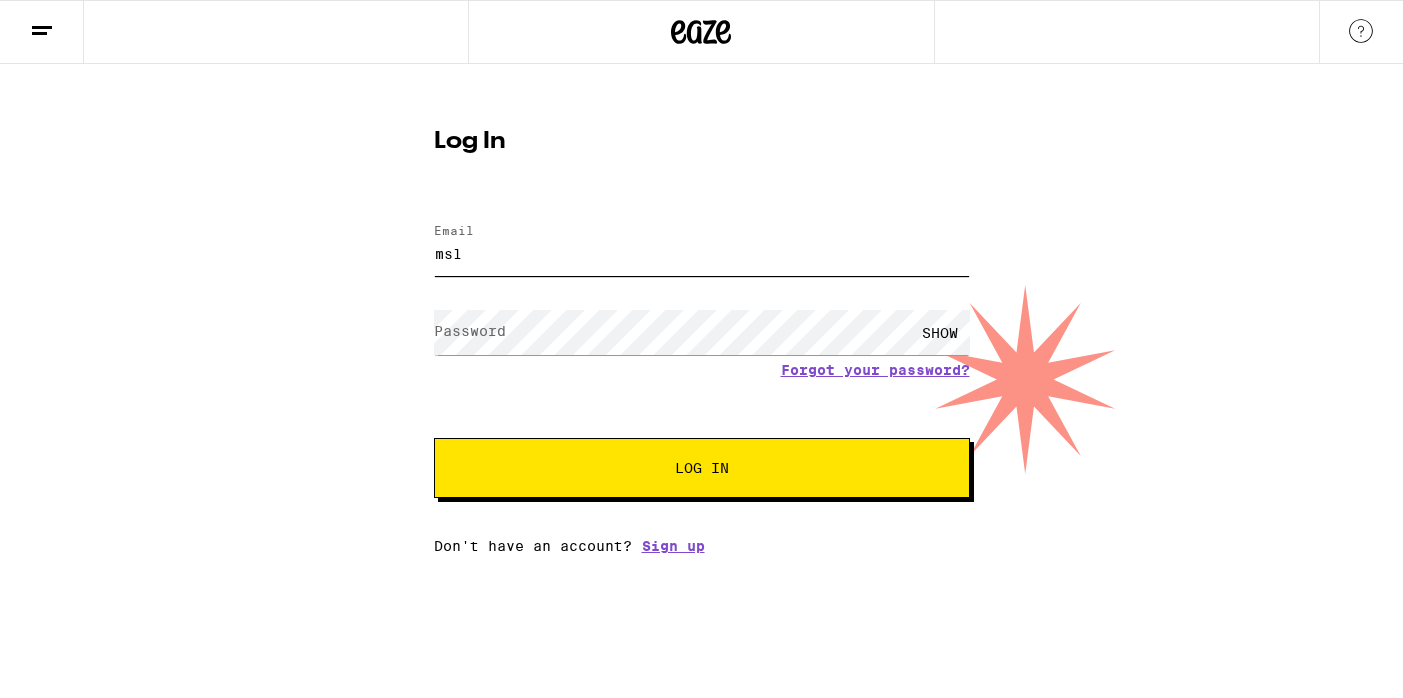 type on "[EMAIL]" 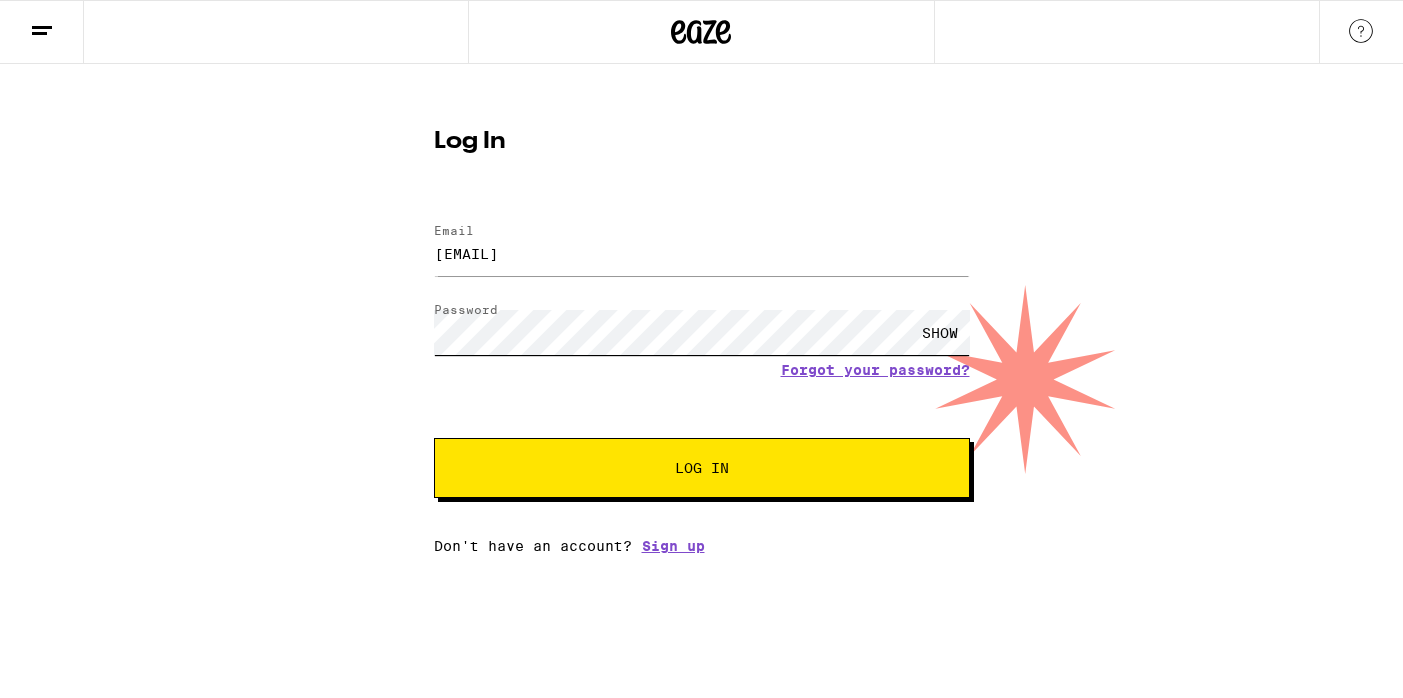click on "Log In" at bounding box center (702, 468) 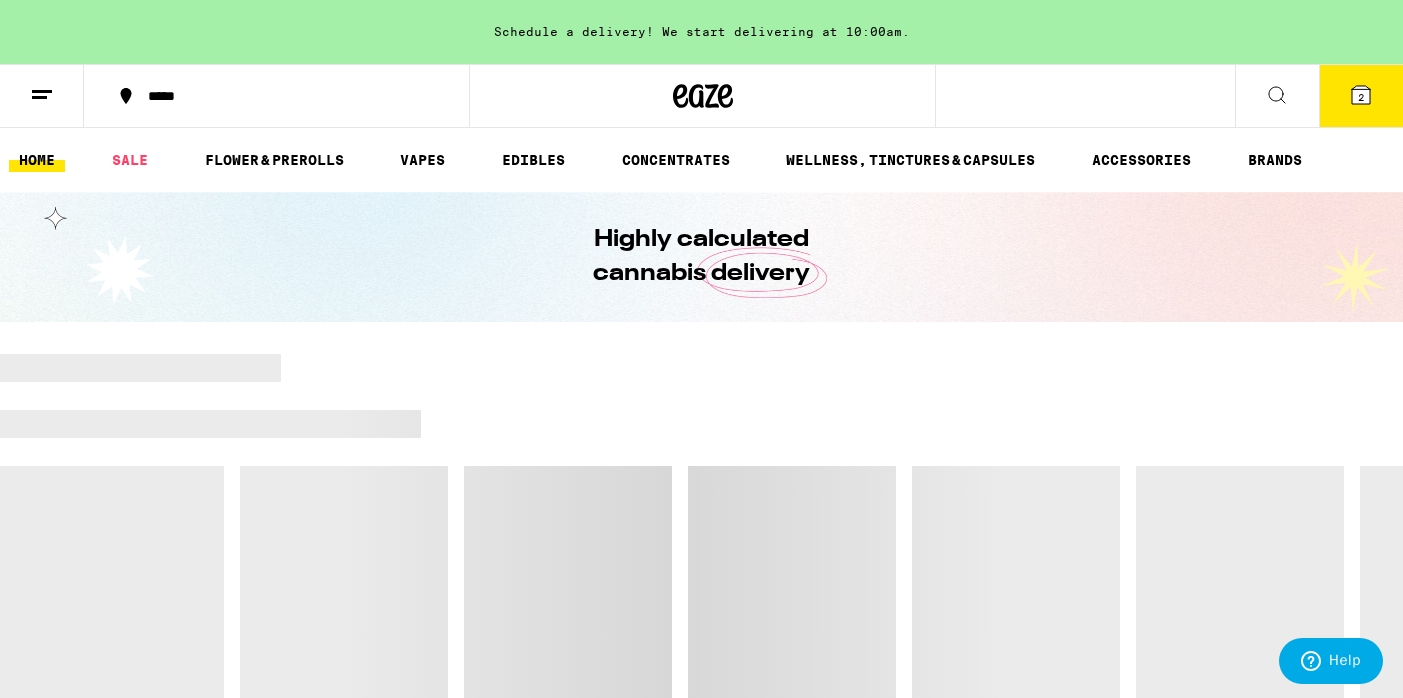 scroll, scrollTop: 0, scrollLeft: 0, axis: both 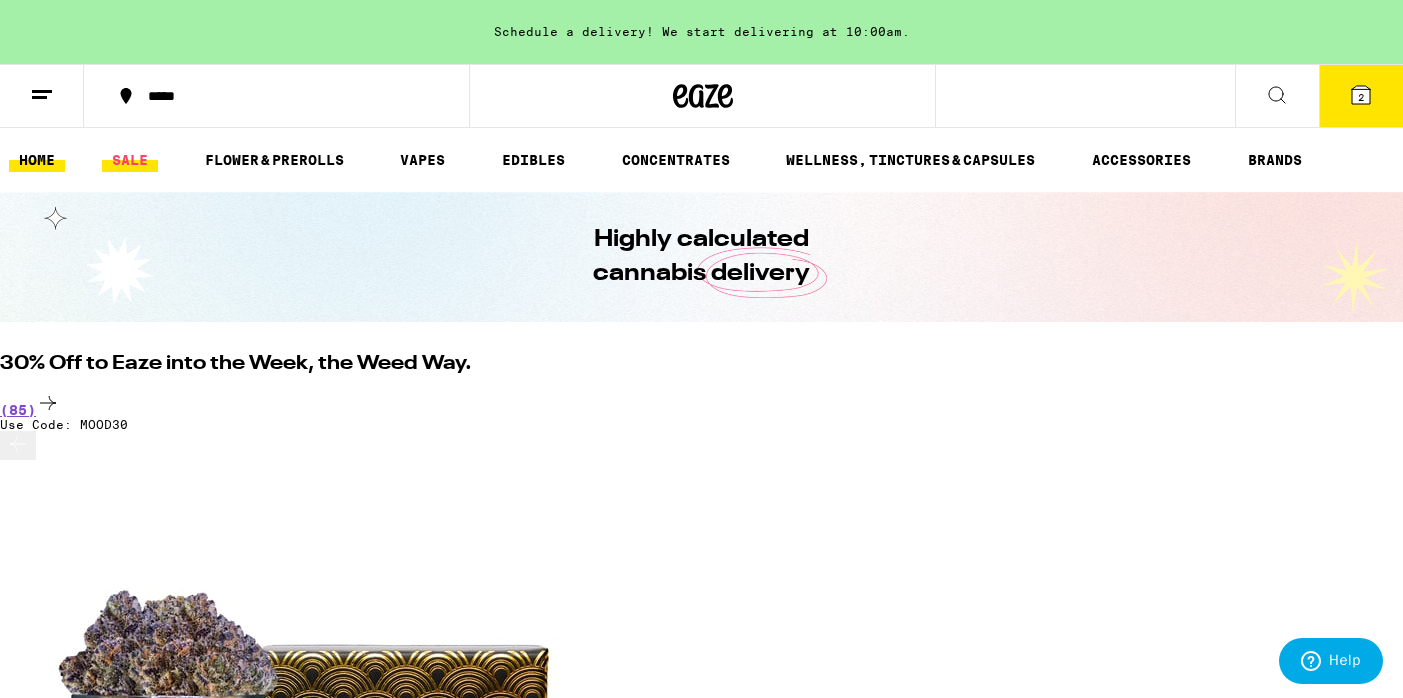 click on "SALE" at bounding box center (130, 160) 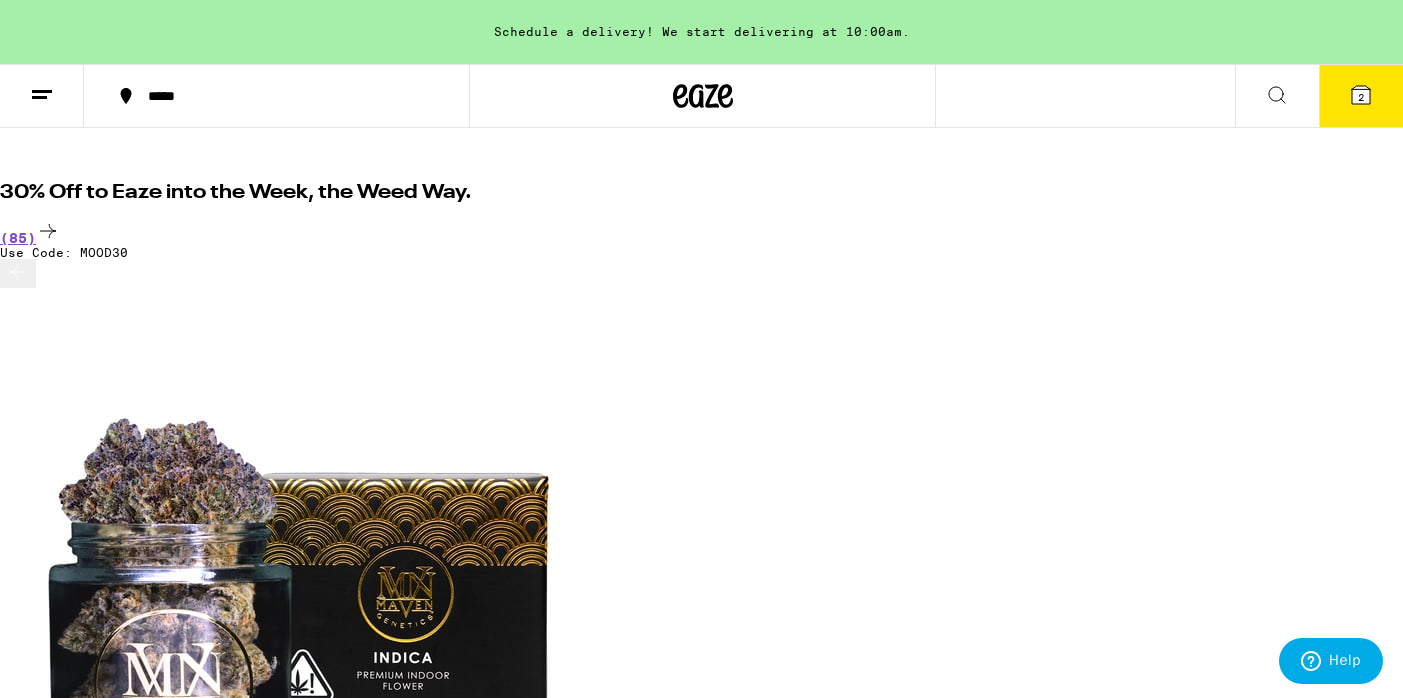 scroll, scrollTop: 189, scrollLeft: 0, axis: vertical 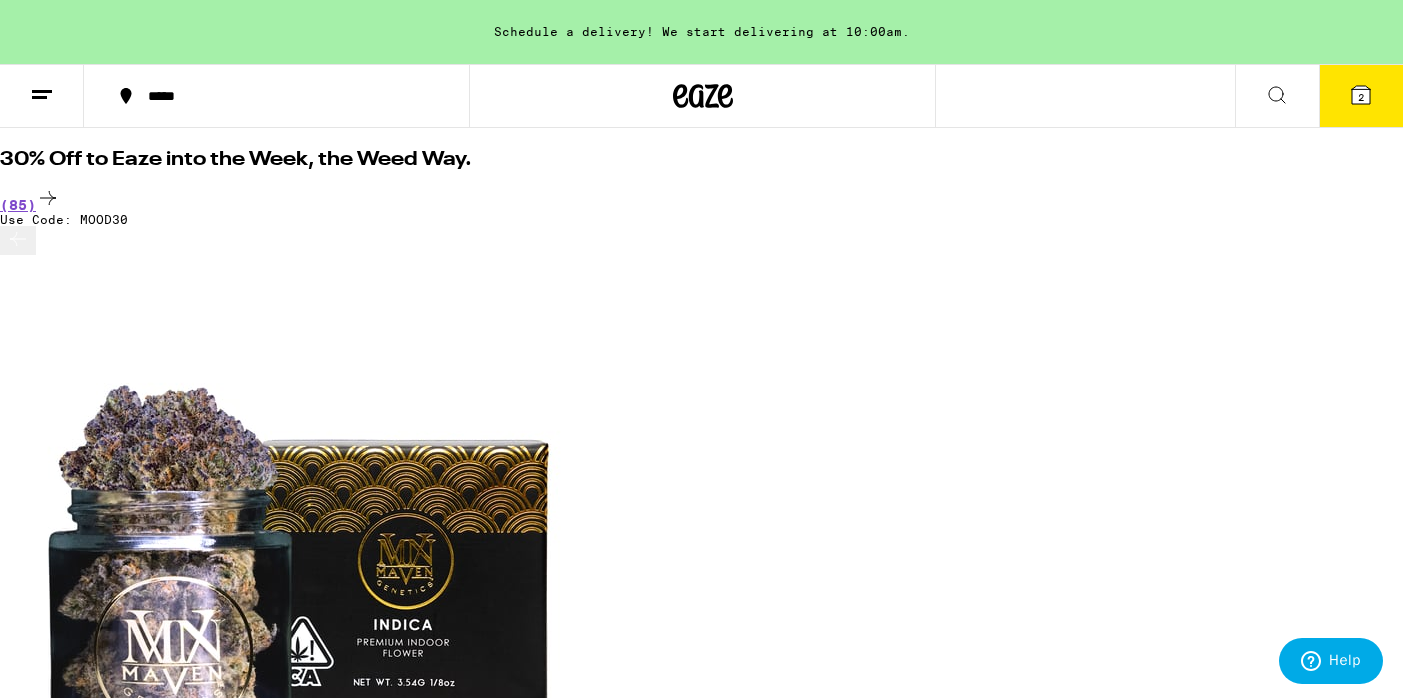 click on "(12)" at bounding box center [701, 8954] 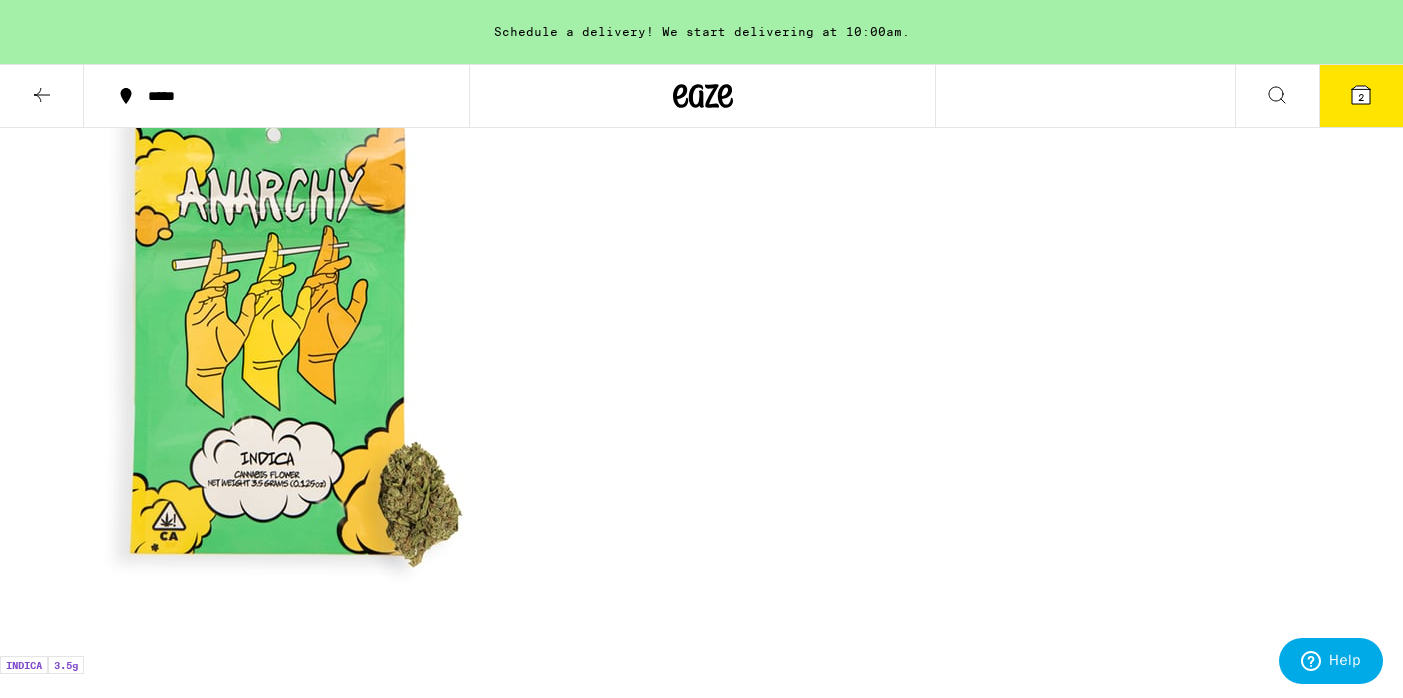 scroll, scrollTop: 127, scrollLeft: 0, axis: vertical 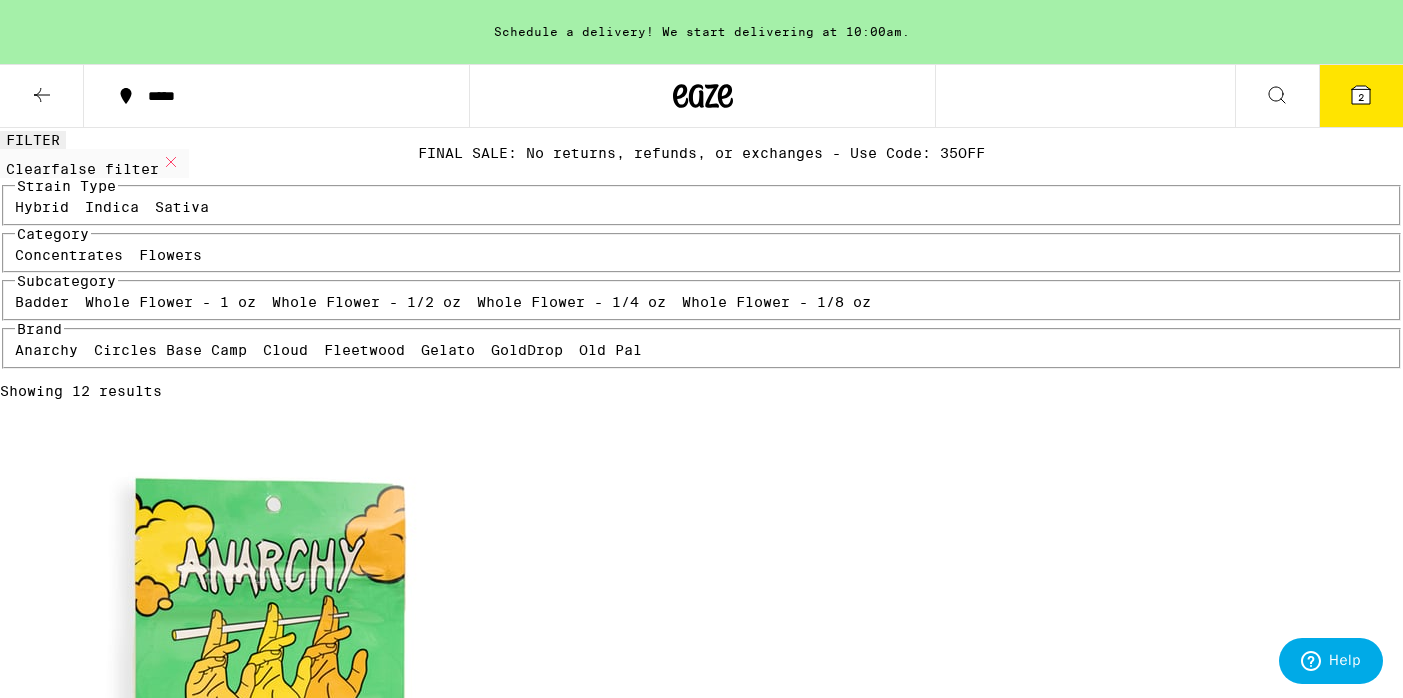 click at bounding box center (300, 6202) 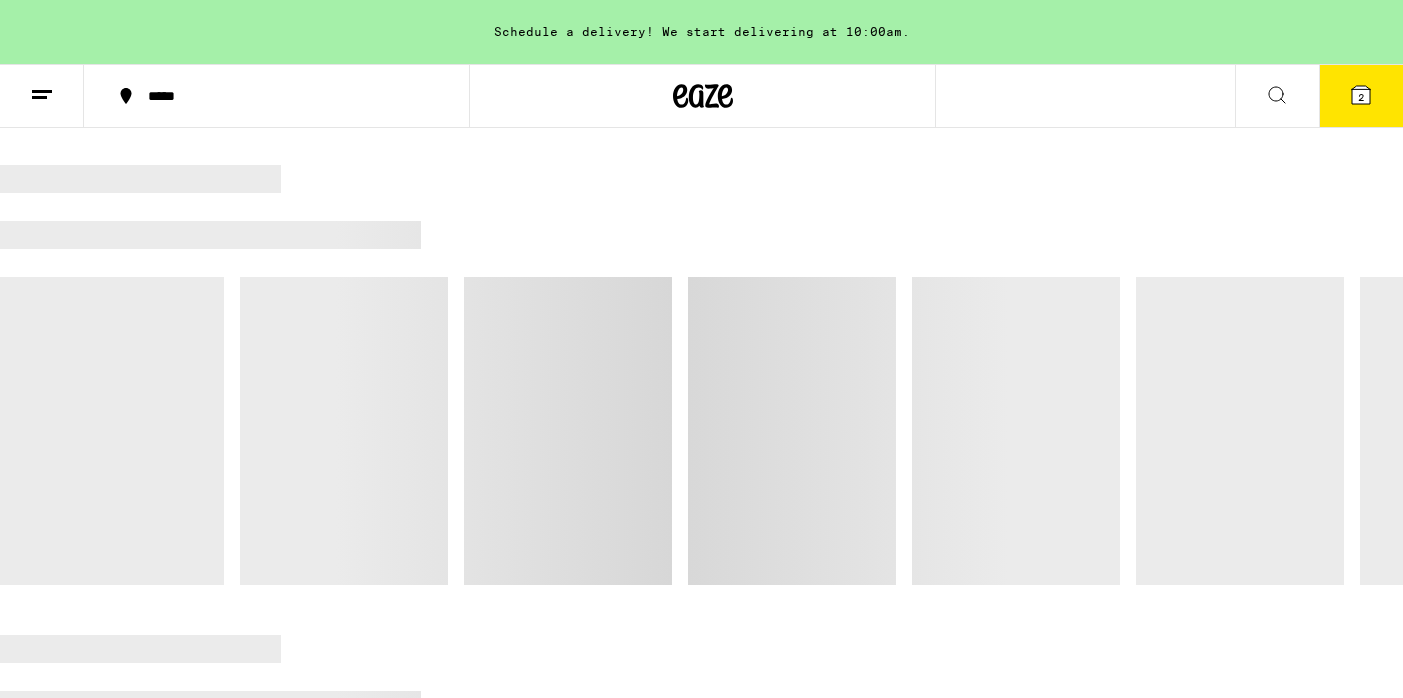 scroll, scrollTop: 0, scrollLeft: 0, axis: both 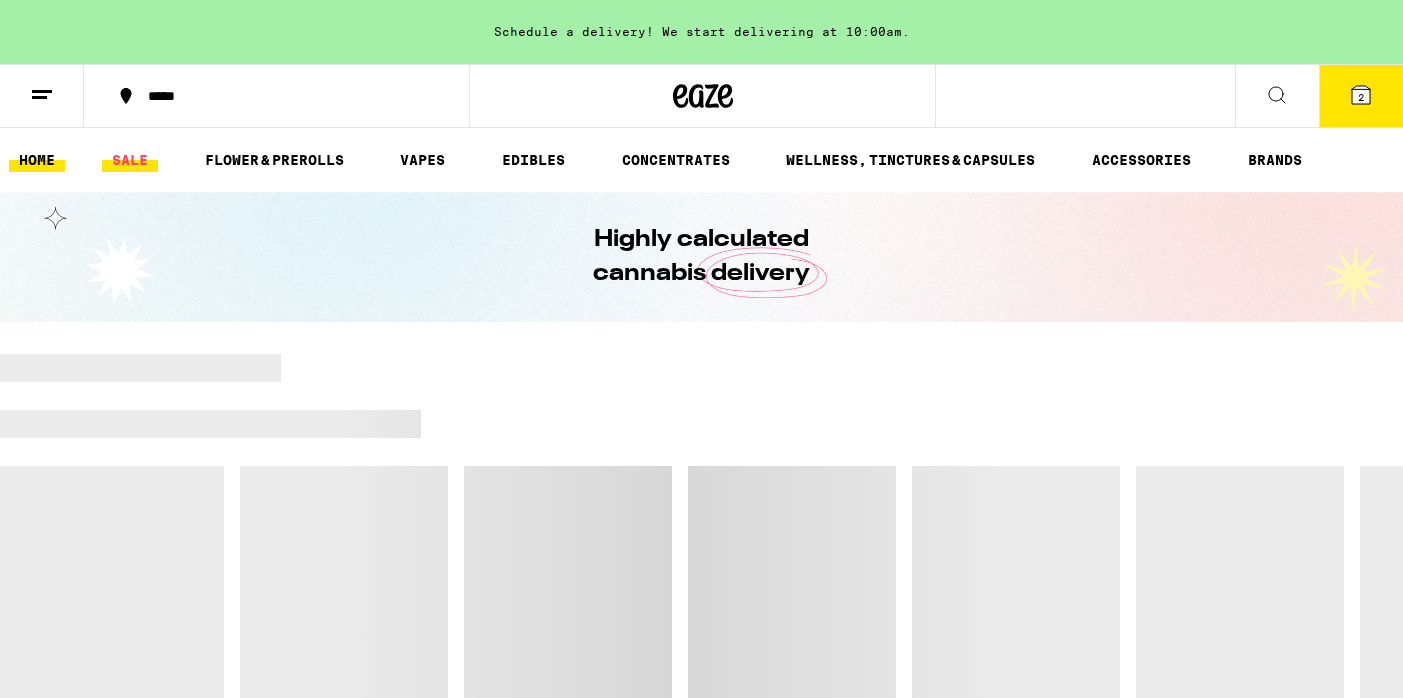 click on "SALE" at bounding box center [130, 160] 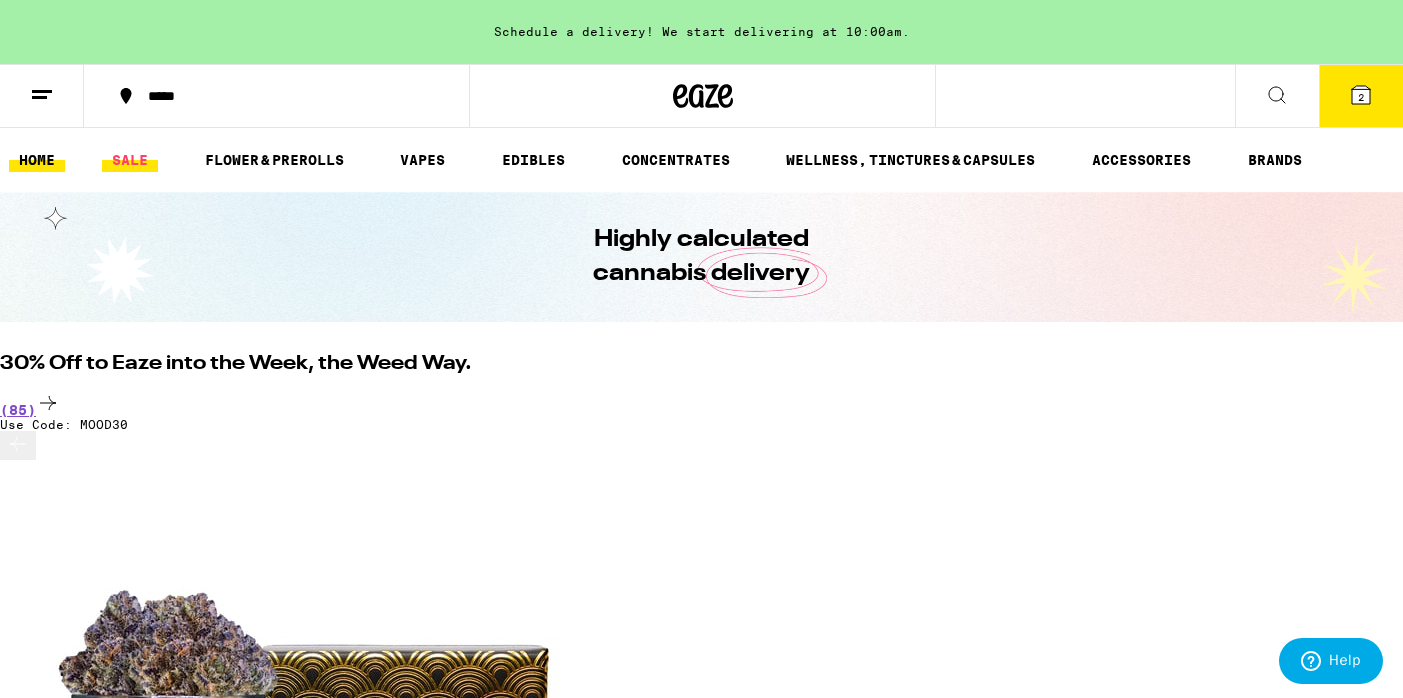 click on "SALE" at bounding box center [130, 160] 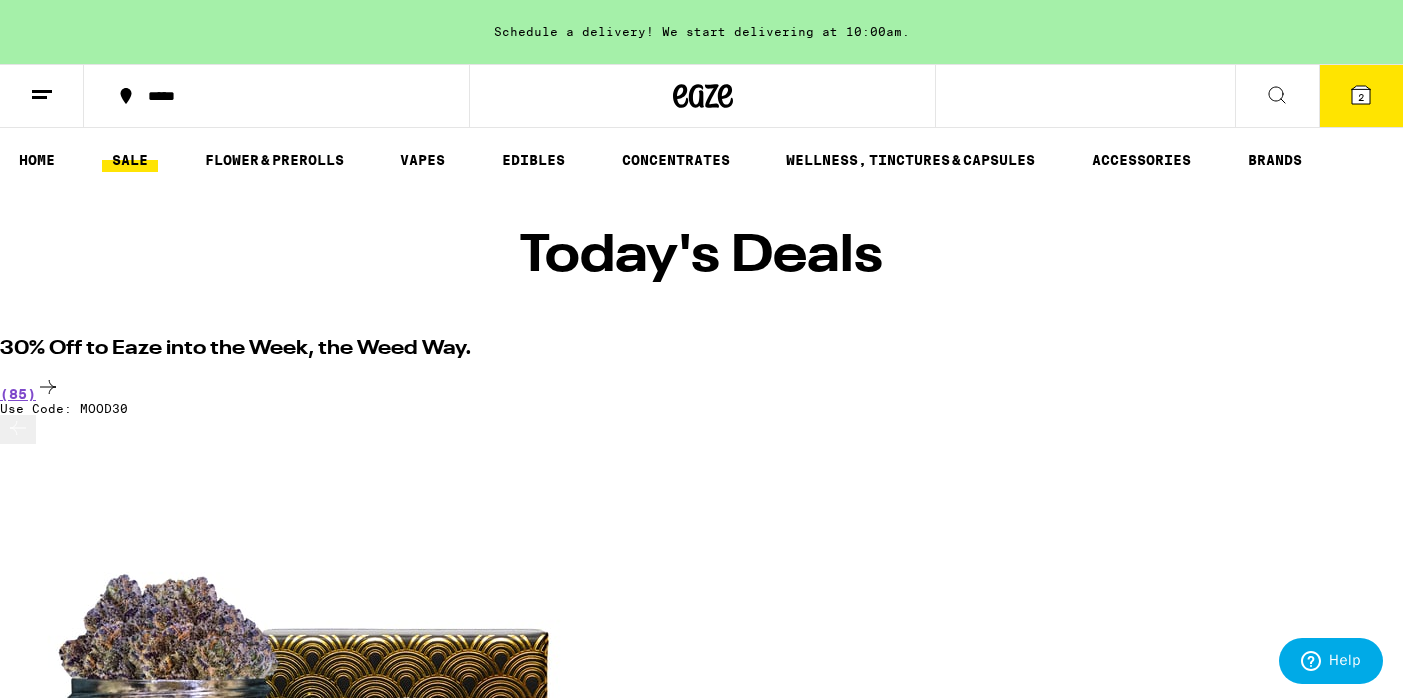 click on "SALE" at bounding box center (130, 160) 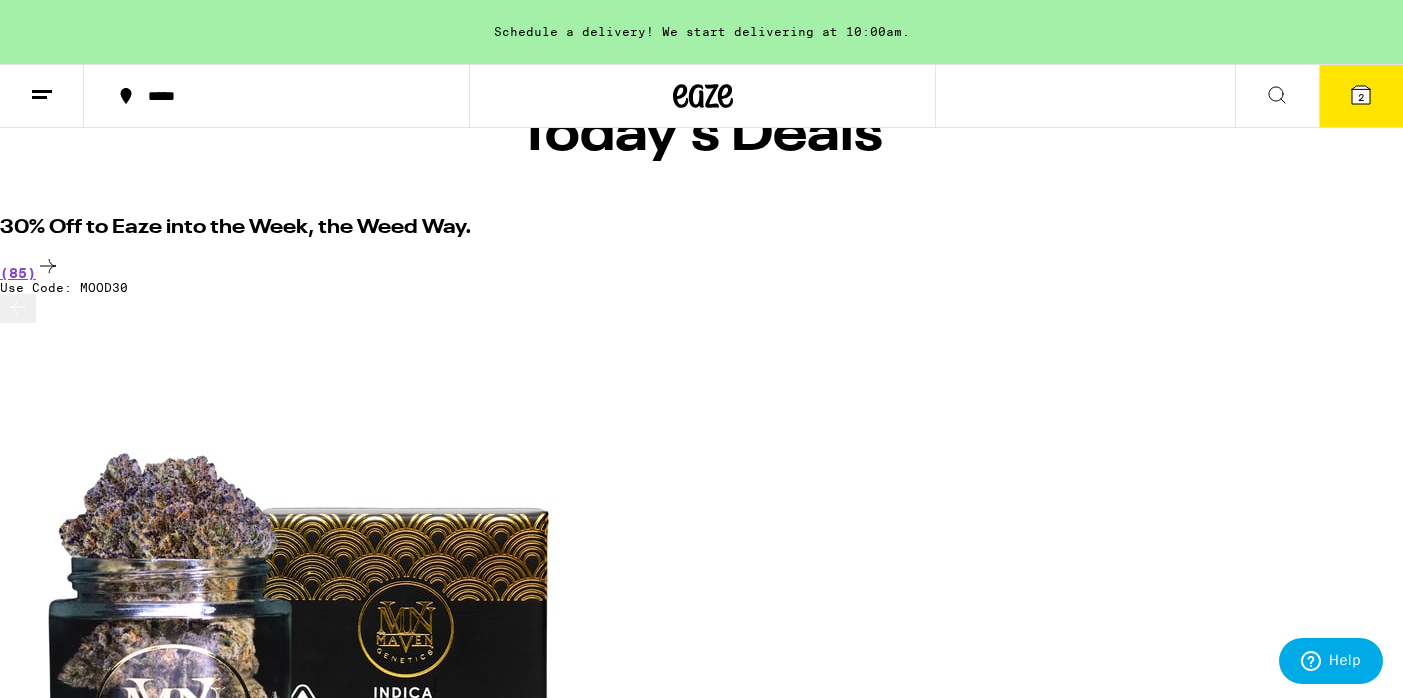 scroll, scrollTop: 113, scrollLeft: 0, axis: vertical 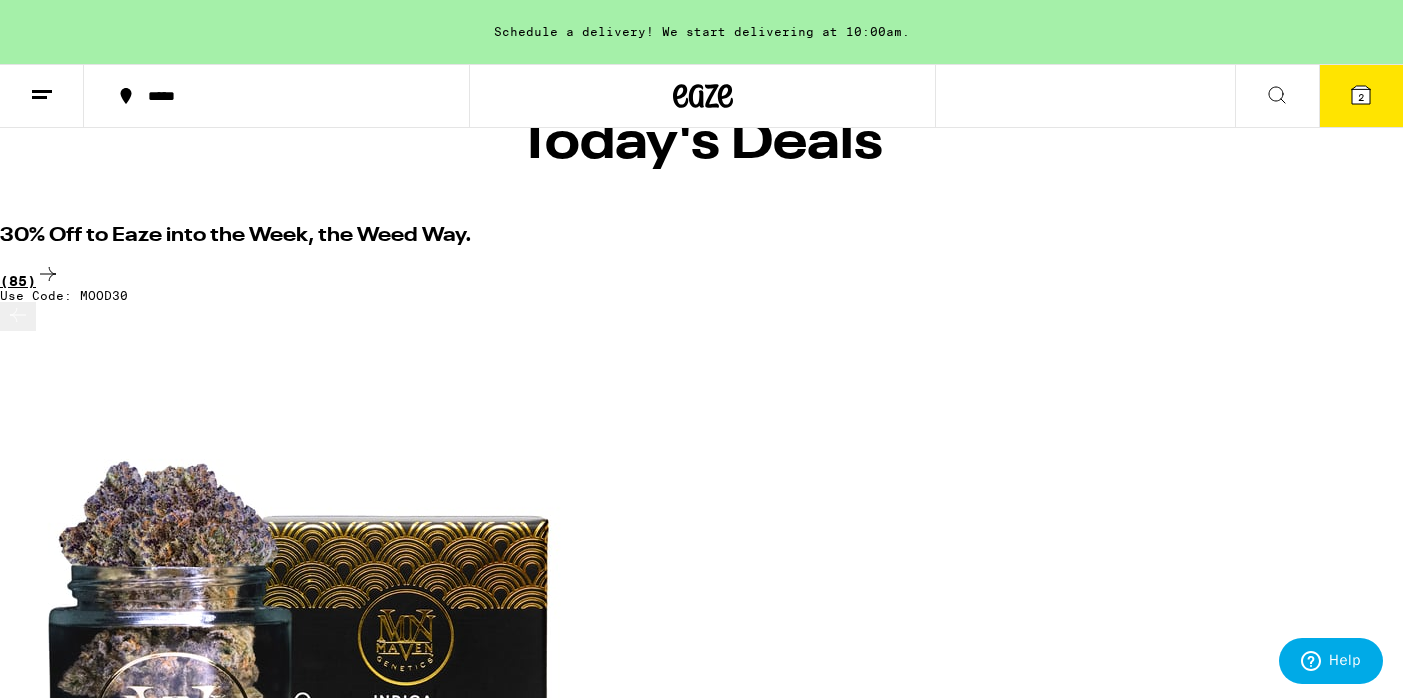 click on "(85)" at bounding box center [701, 275] 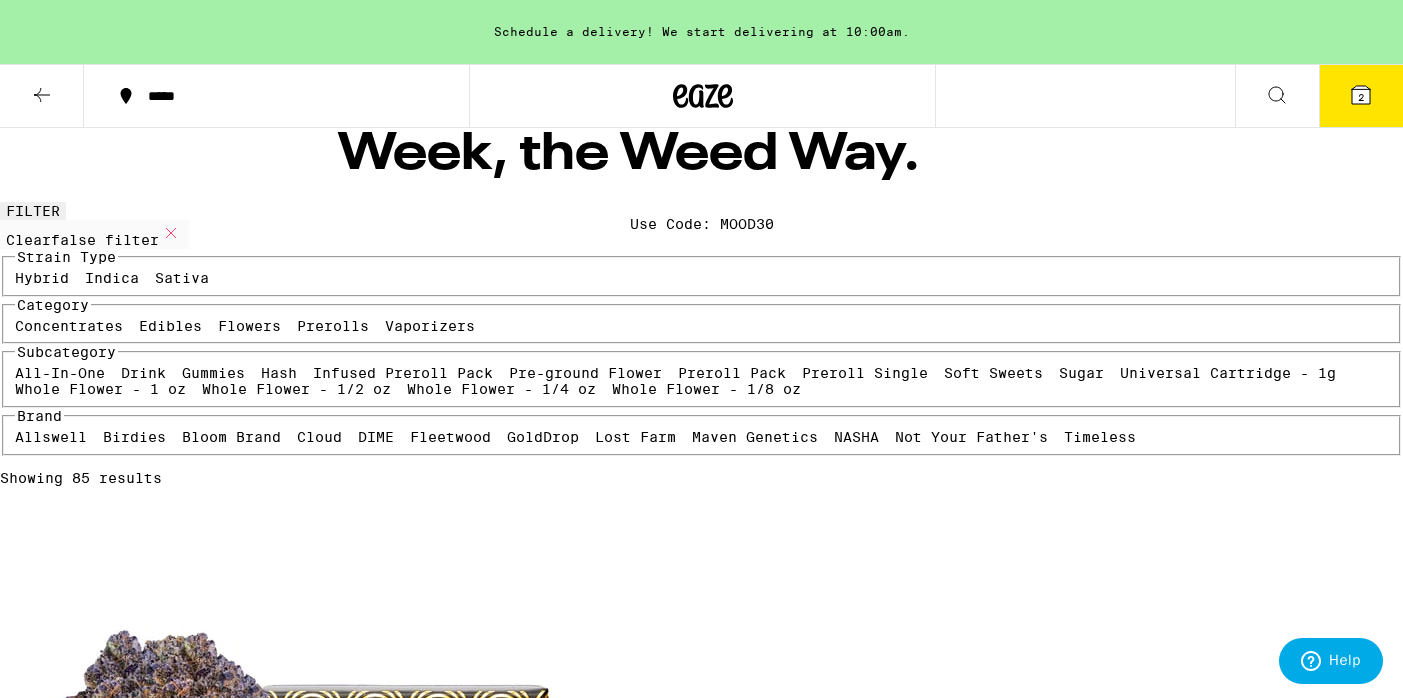 scroll, scrollTop: 60, scrollLeft: 0, axis: vertical 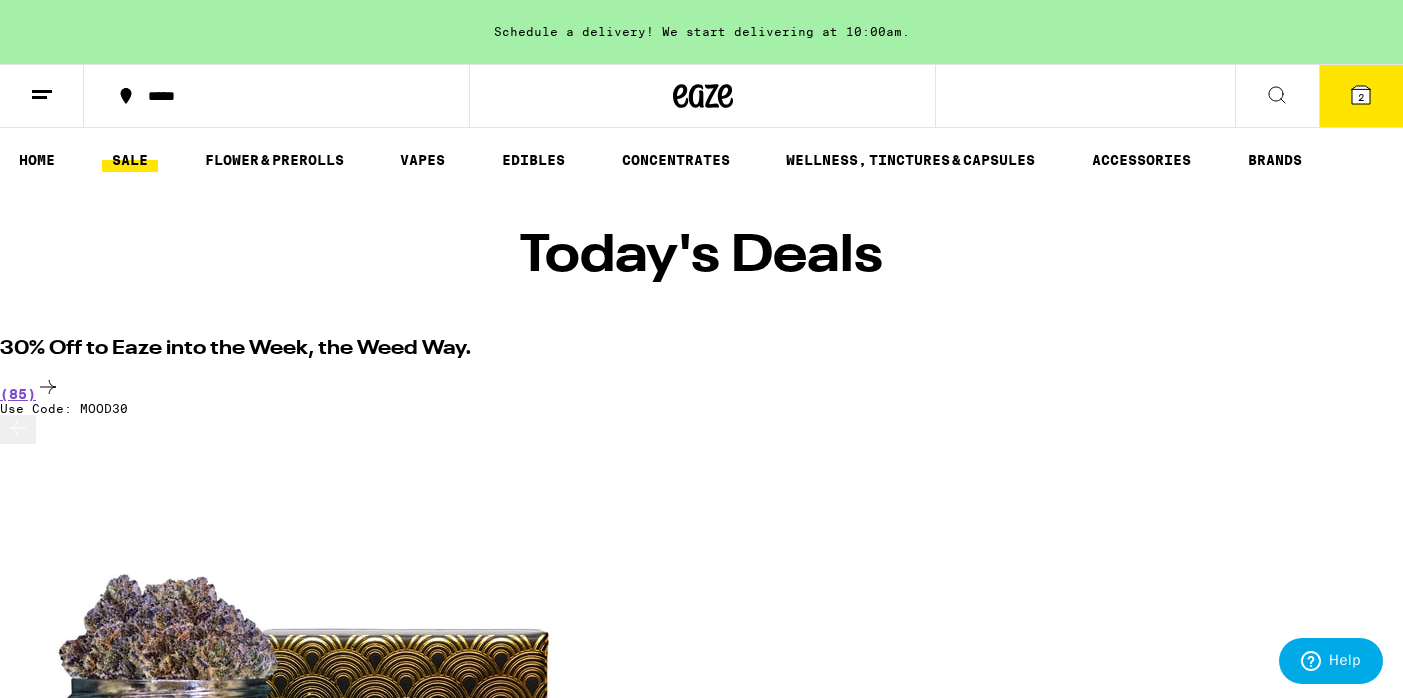click on "SALE" at bounding box center (130, 160) 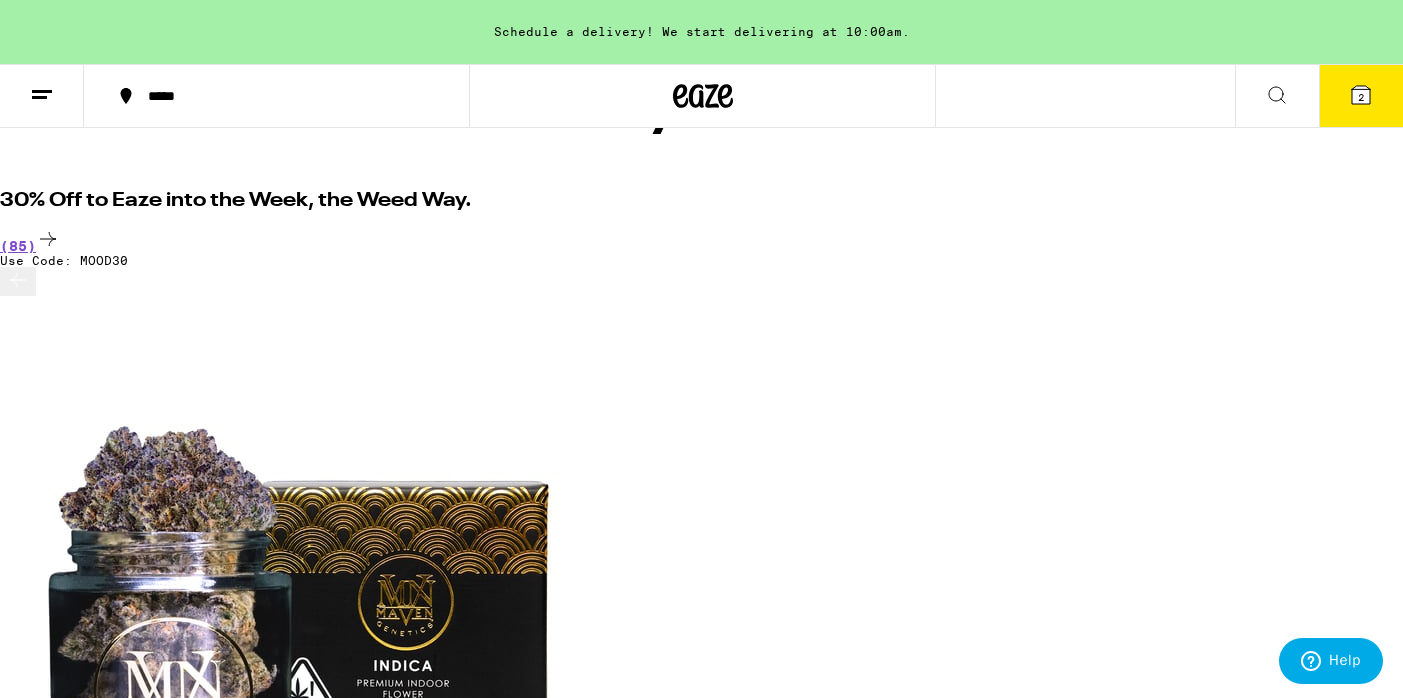 scroll, scrollTop: 157, scrollLeft: 0, axis: vertical 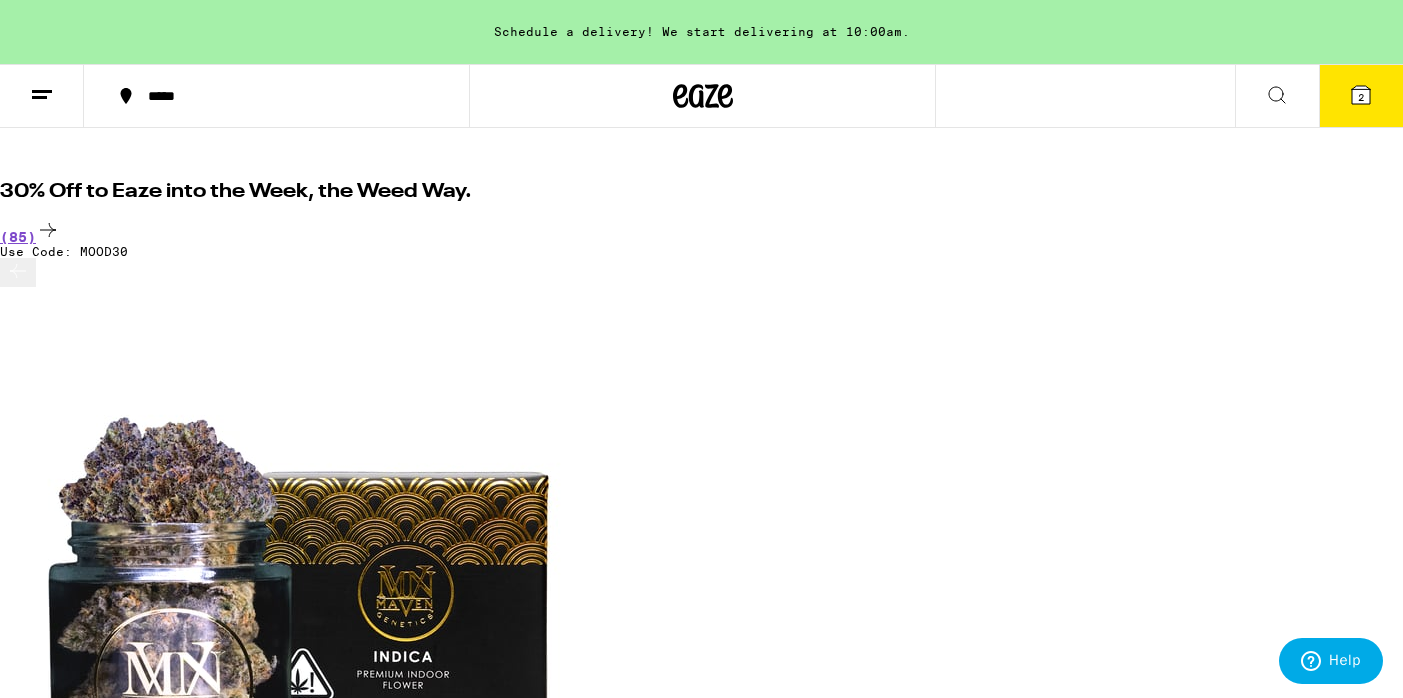 click 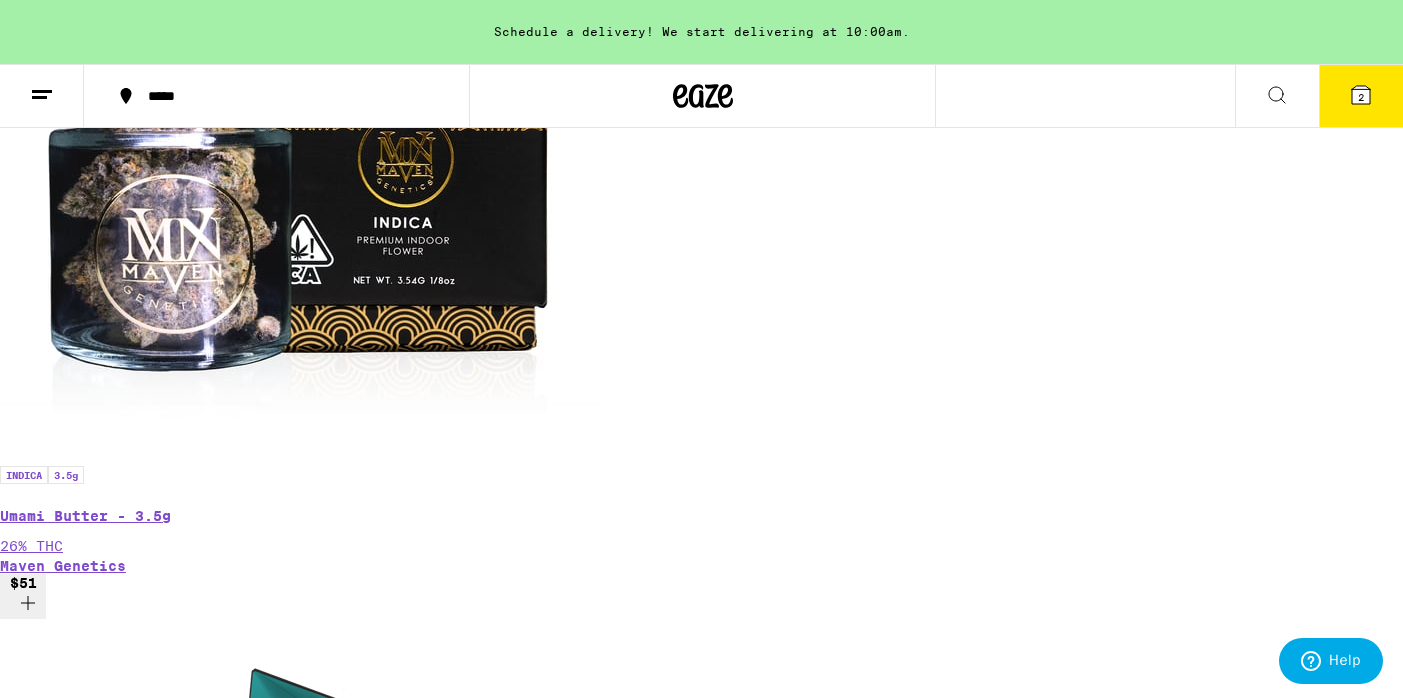 scroll, scrollTop: 595, scrollLeft: 0, axis: vertical 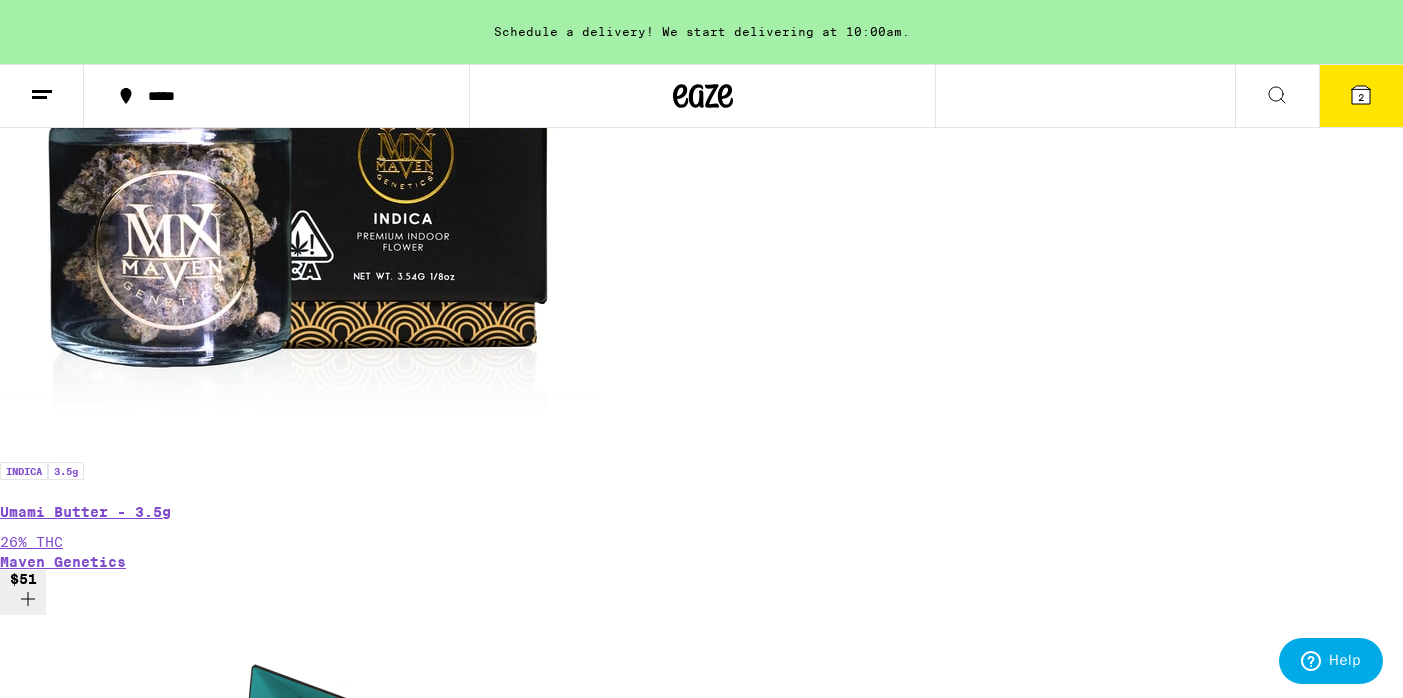 click 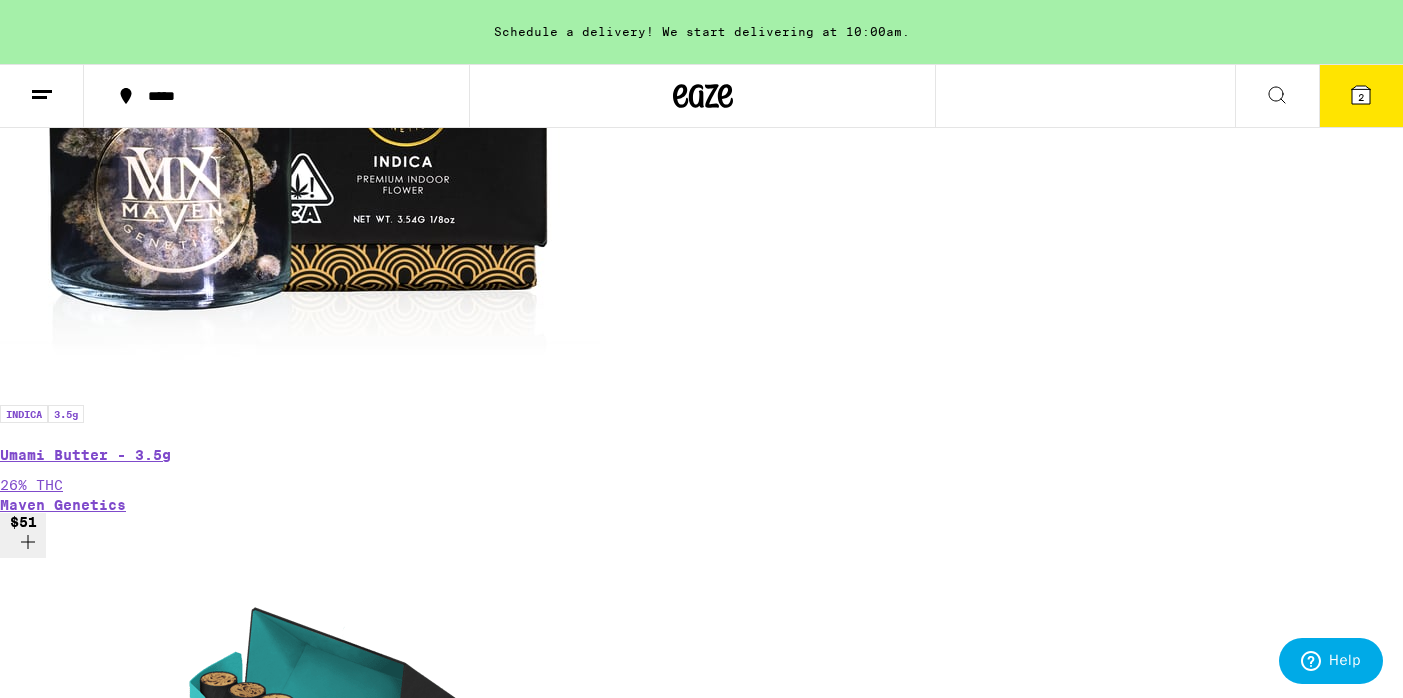 scroll, scrollTop: 630, scrollLeft: 0, axis: vertical 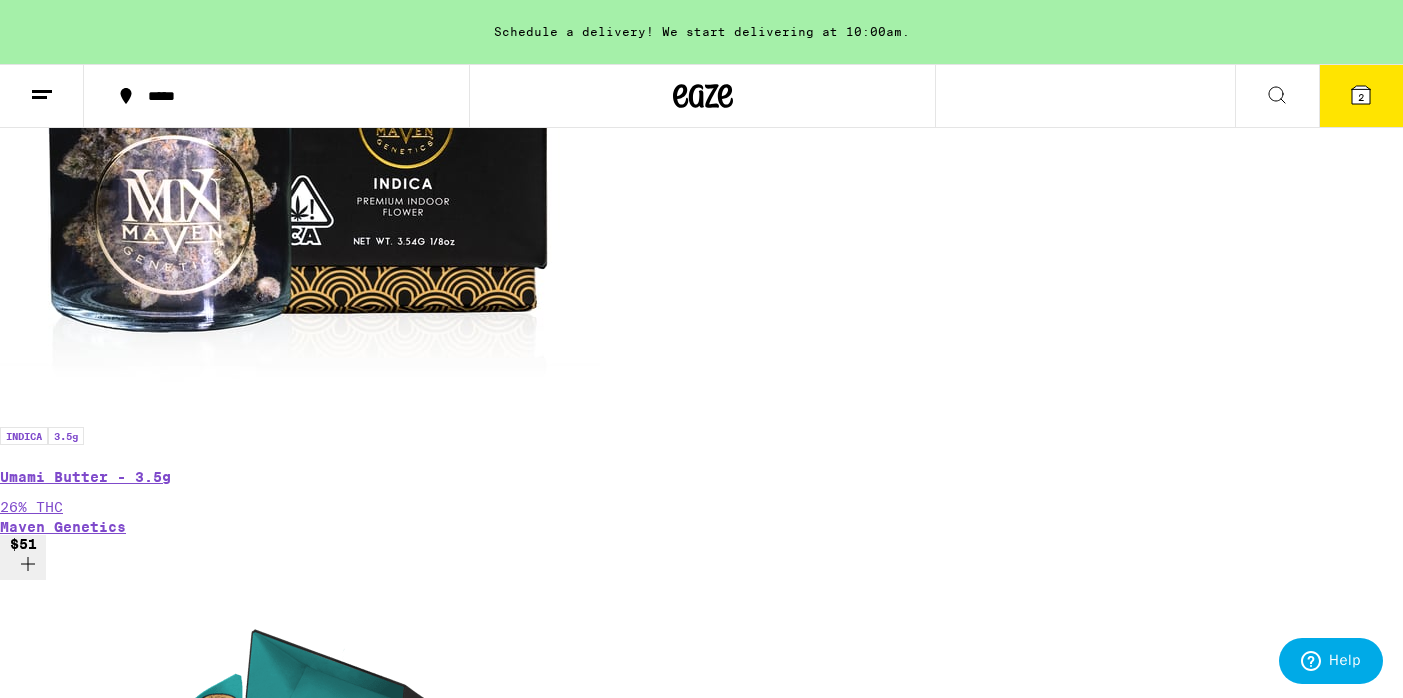 click at bounding box center (18, 47756) 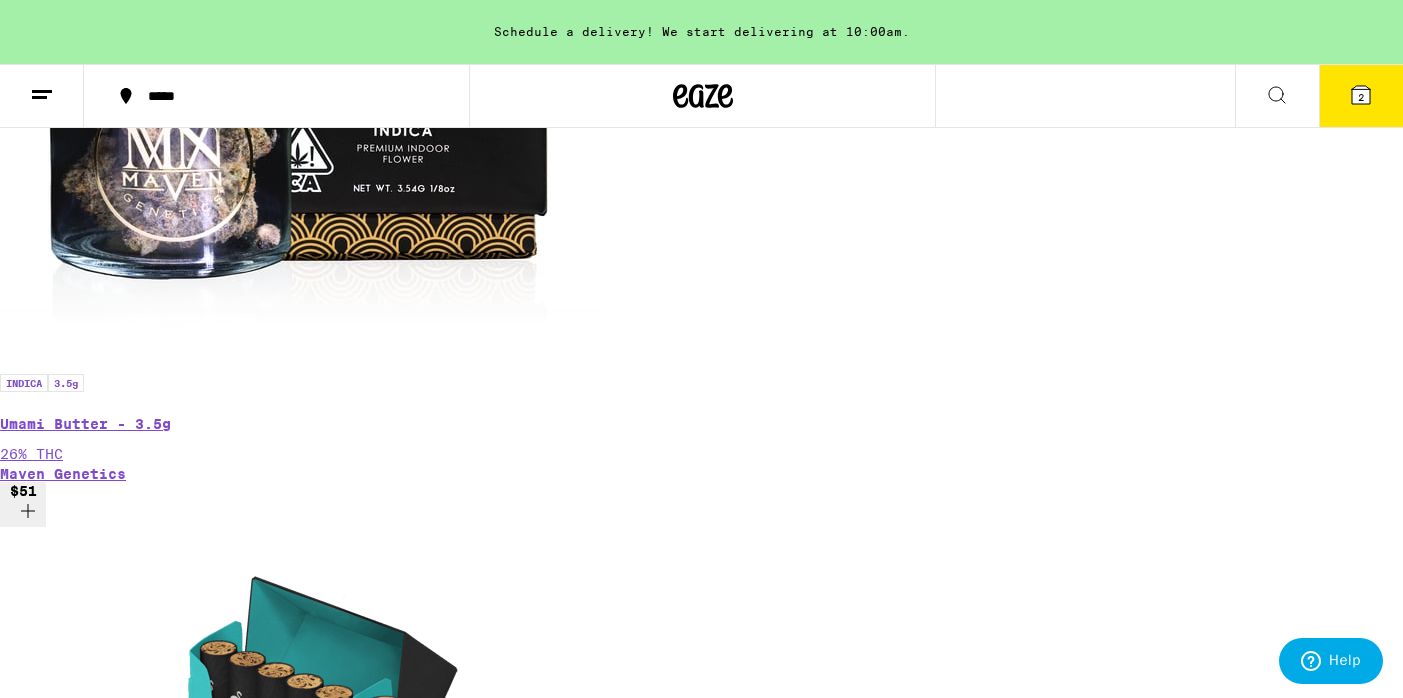 scroll, scrollTop: 691, scrollLeft: 0, axis: vertical 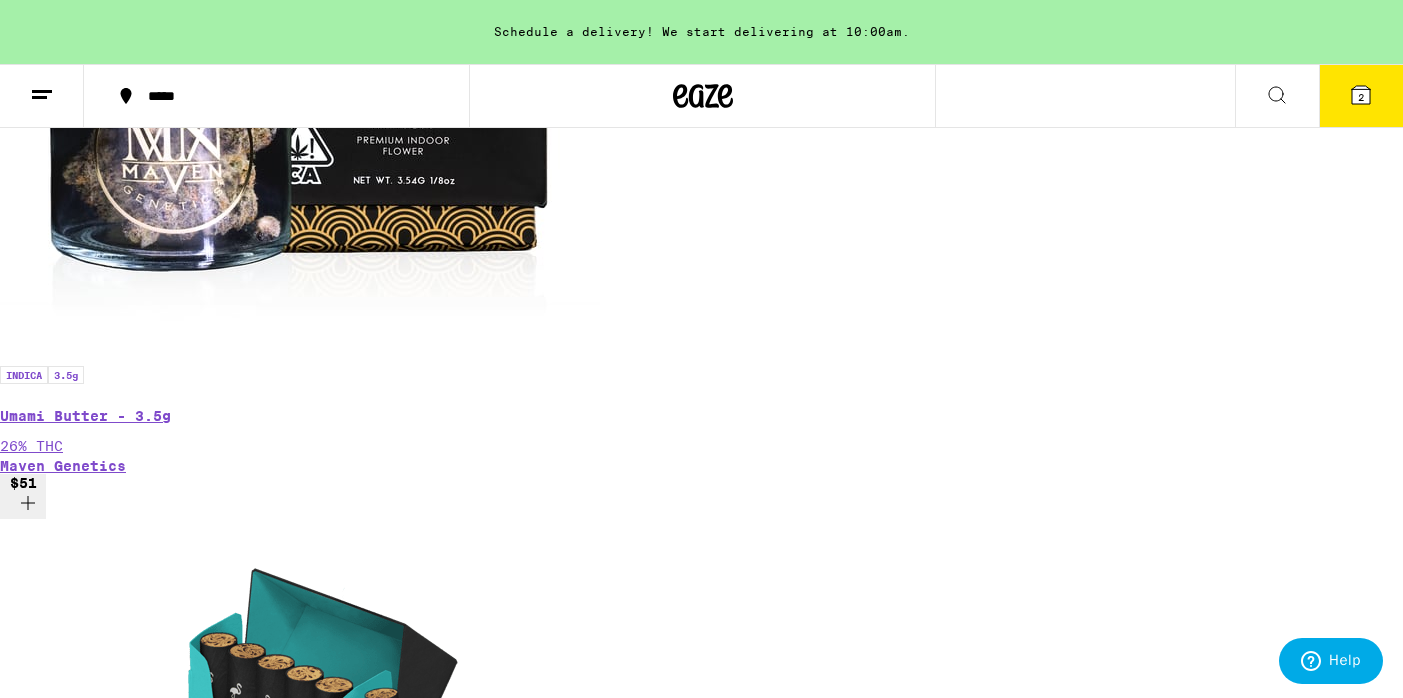 click at bounding box center (300, 56563) 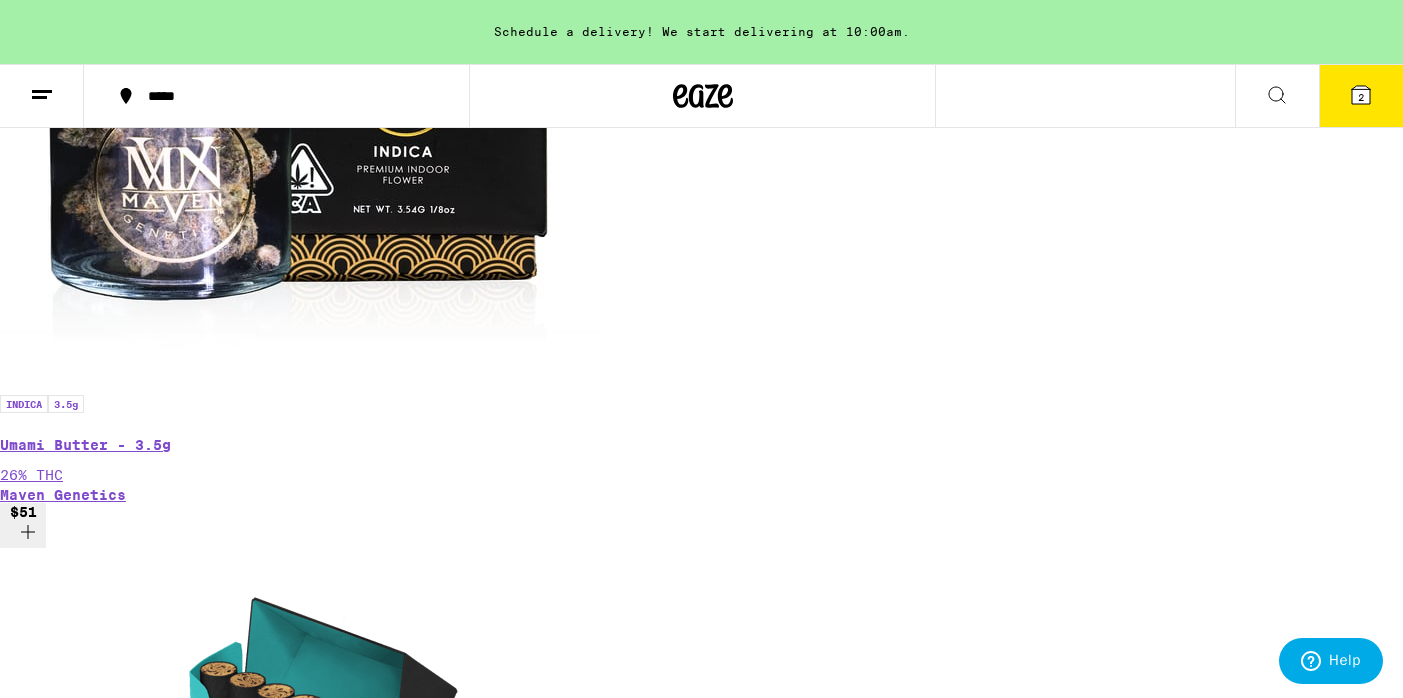 click 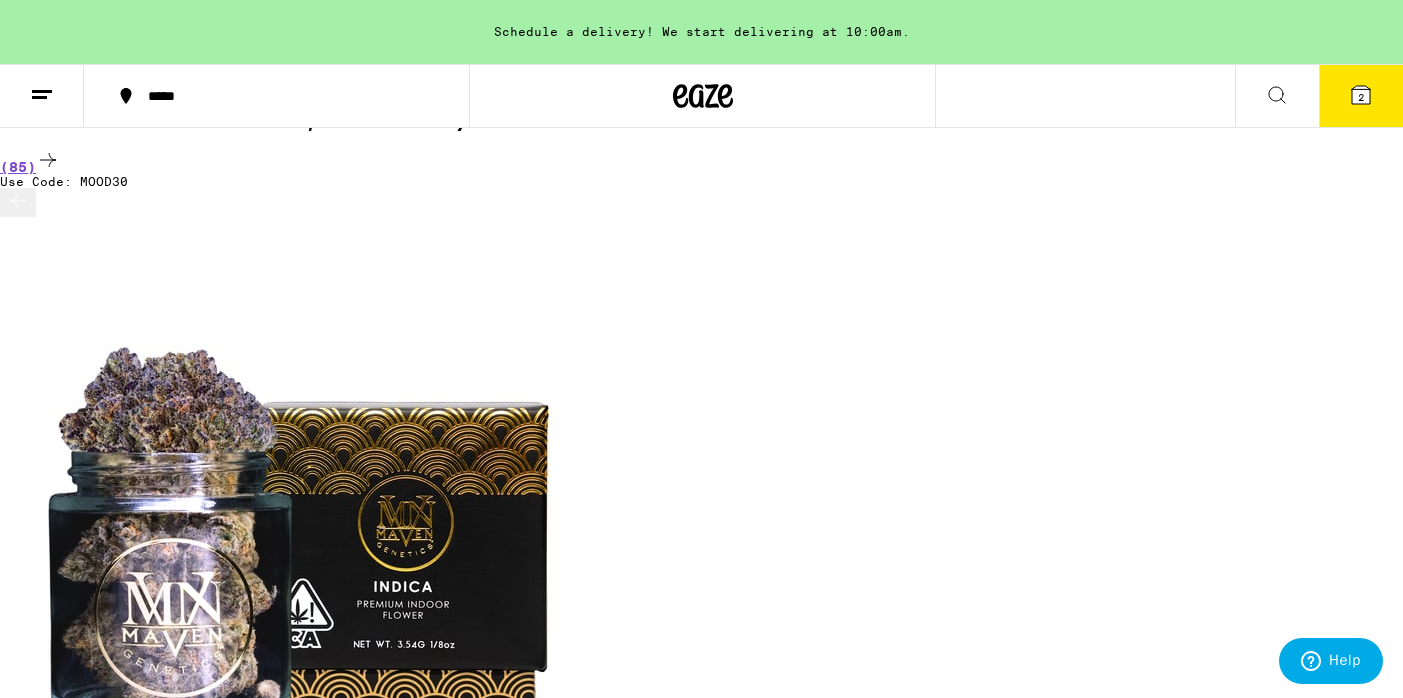 scroll, scrollTop: 223, scrollLeft: 0, axis: vertical 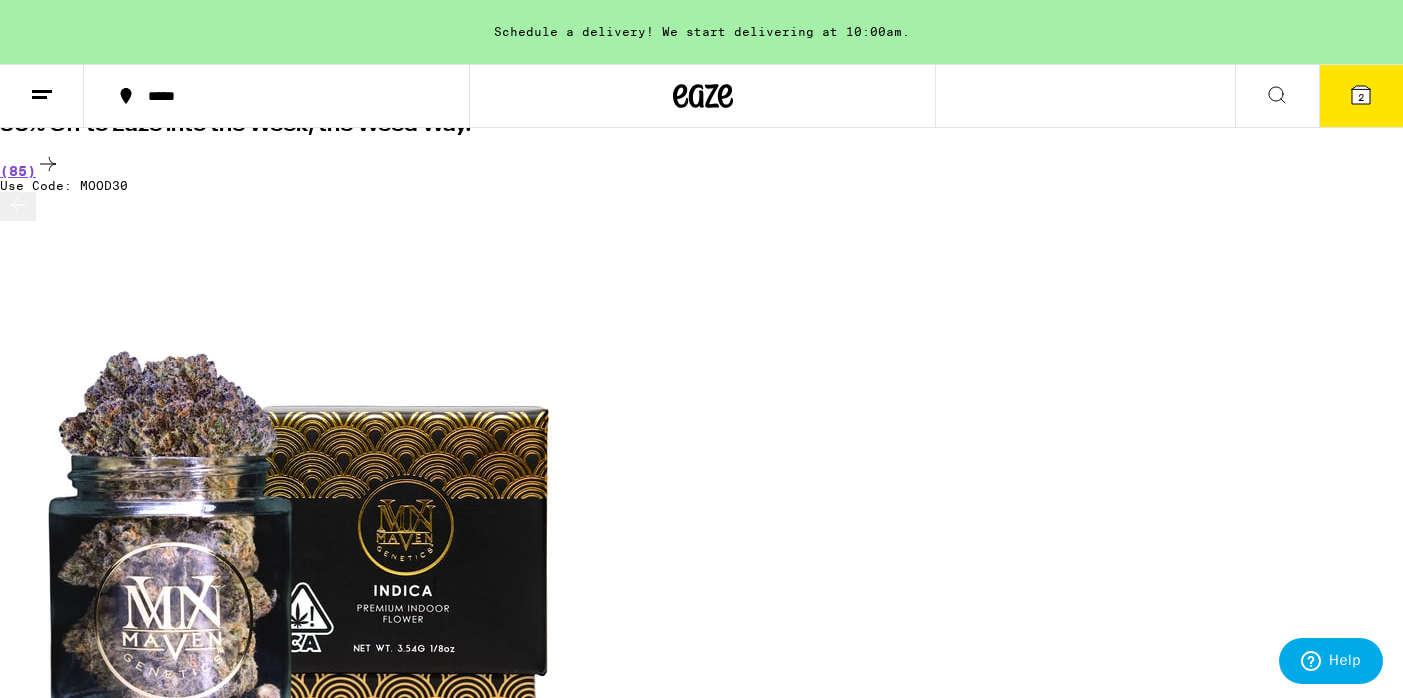 click 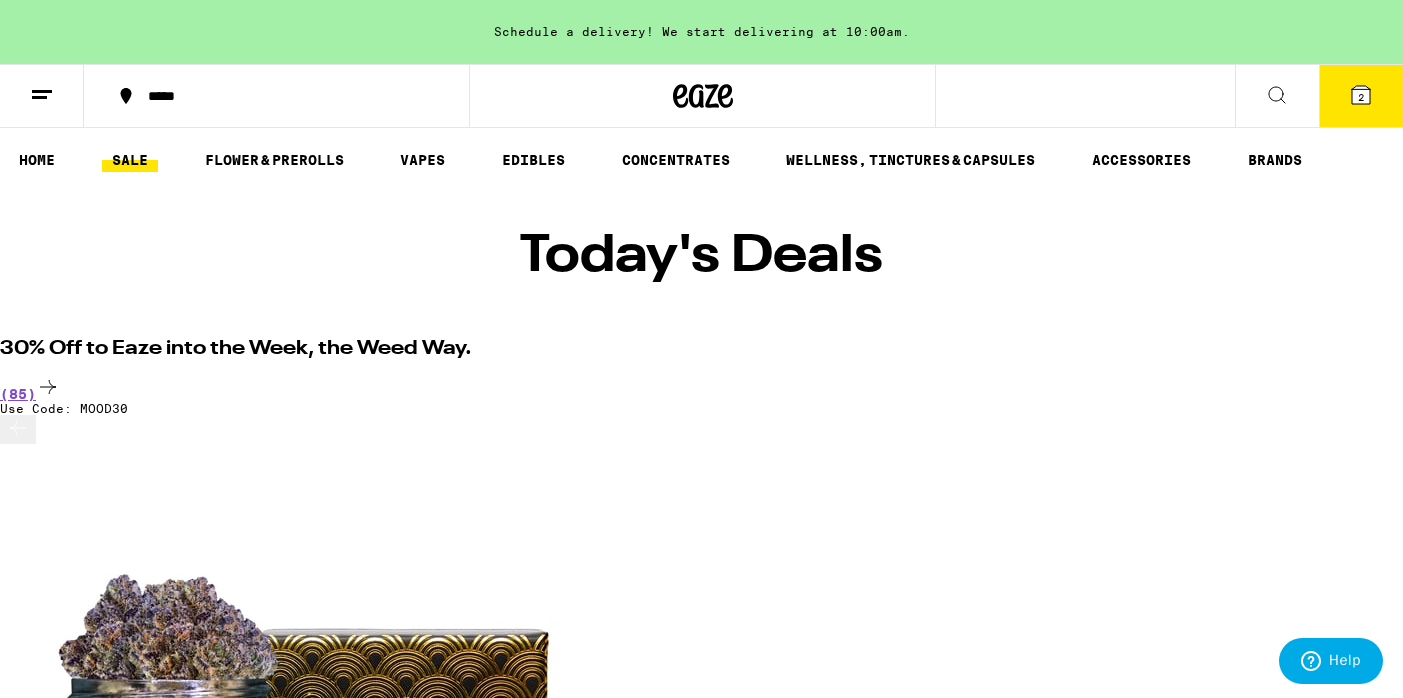 click on "HOME SALE FLOWER & PREROLLS VAPES EDIBLES CONCENTRATES WELLNESS, TINCTURES & CAPSULES ACCESSORIES BRANDS" at bounding box center [701, 160] 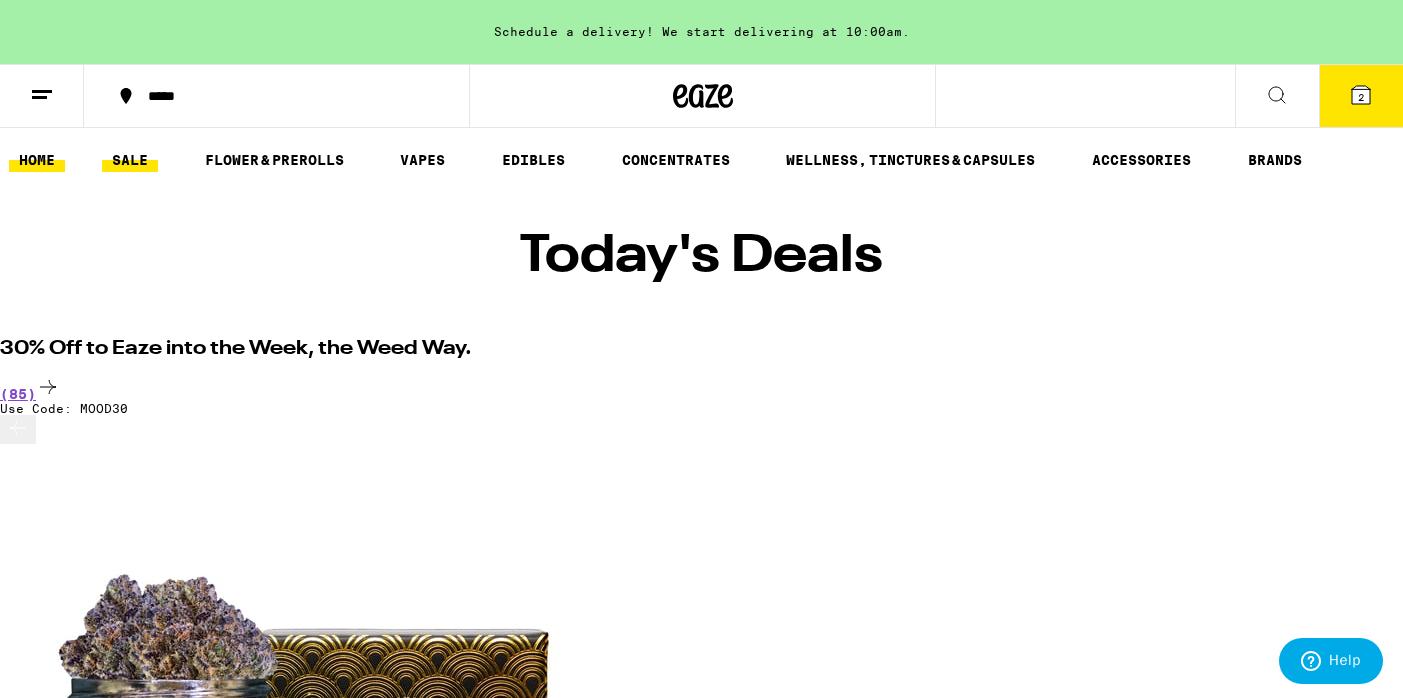 click on "HOME" at bounding box center (37, 160) 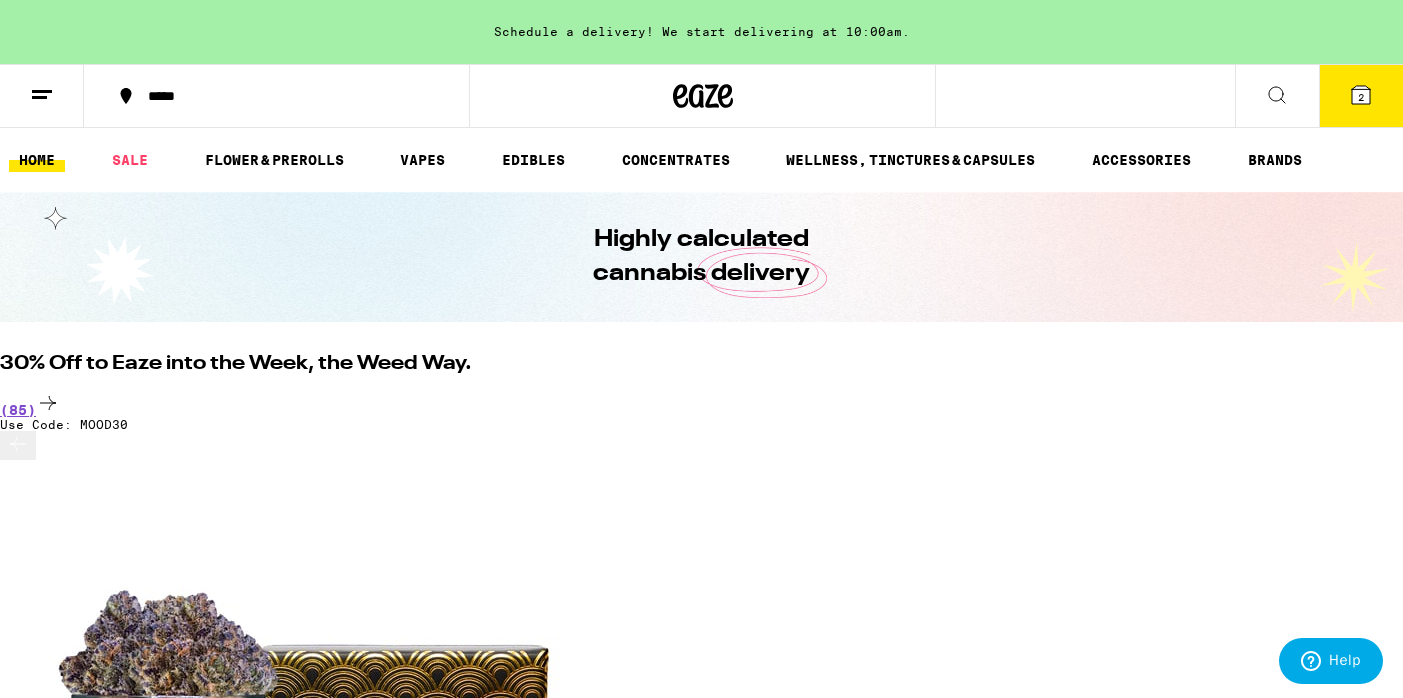scroll, scrollTop: 0, scrollLeft: 0, axis: both 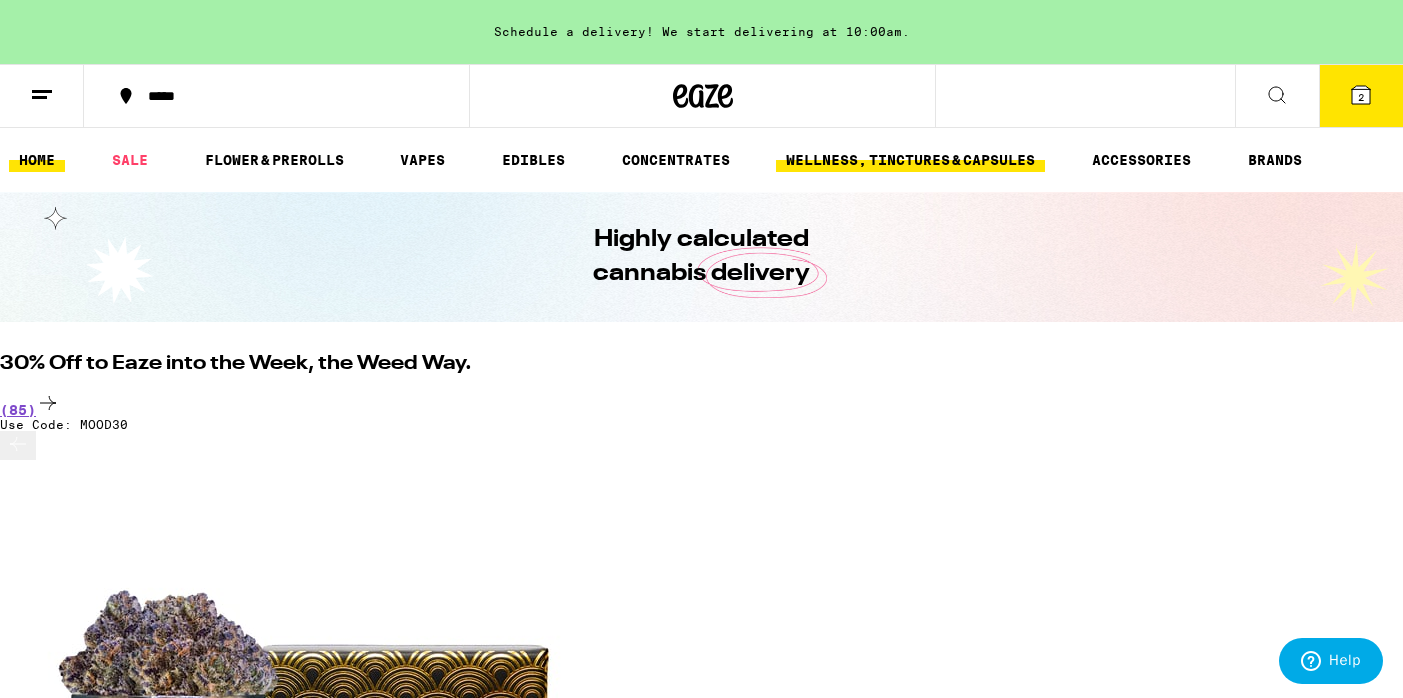 click on "WELLNESS, TINCTURES & CAPSULES" at bounding box center [910, 160] 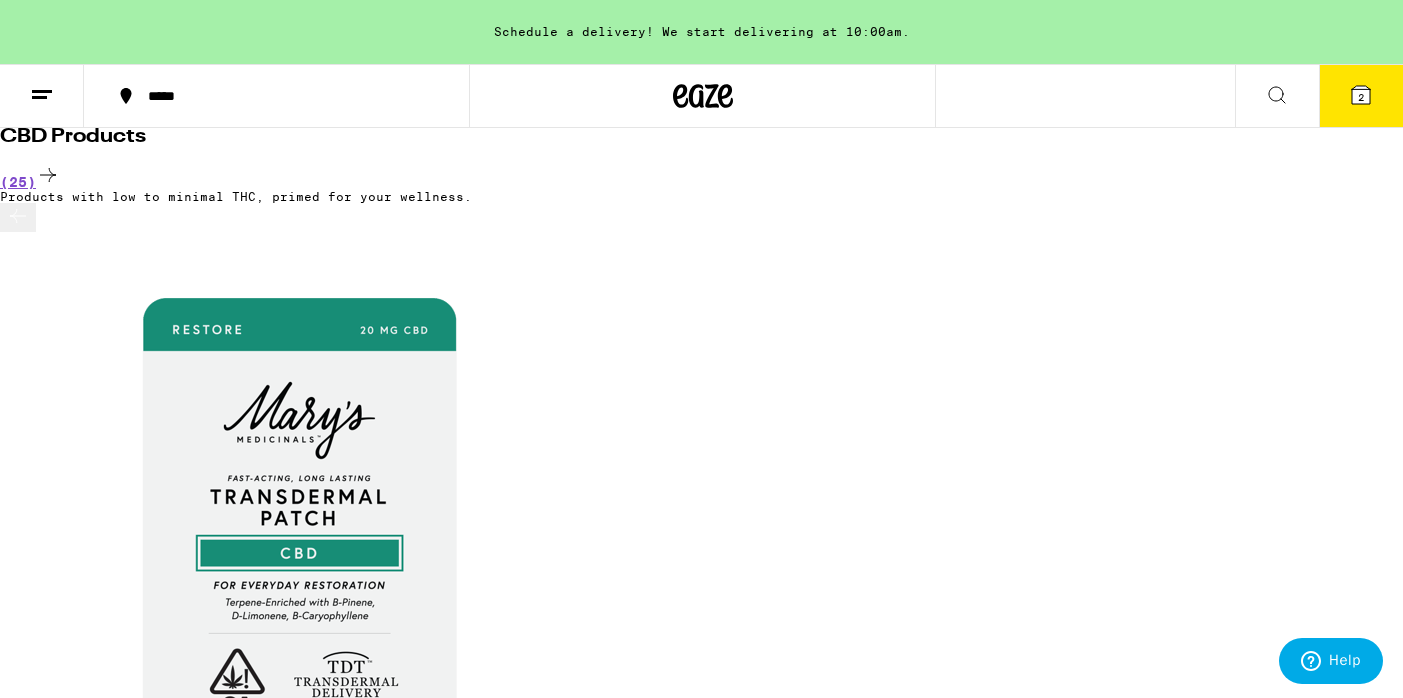scroll, scrollTop: 217, scrollLeft: 0, axis: vertical 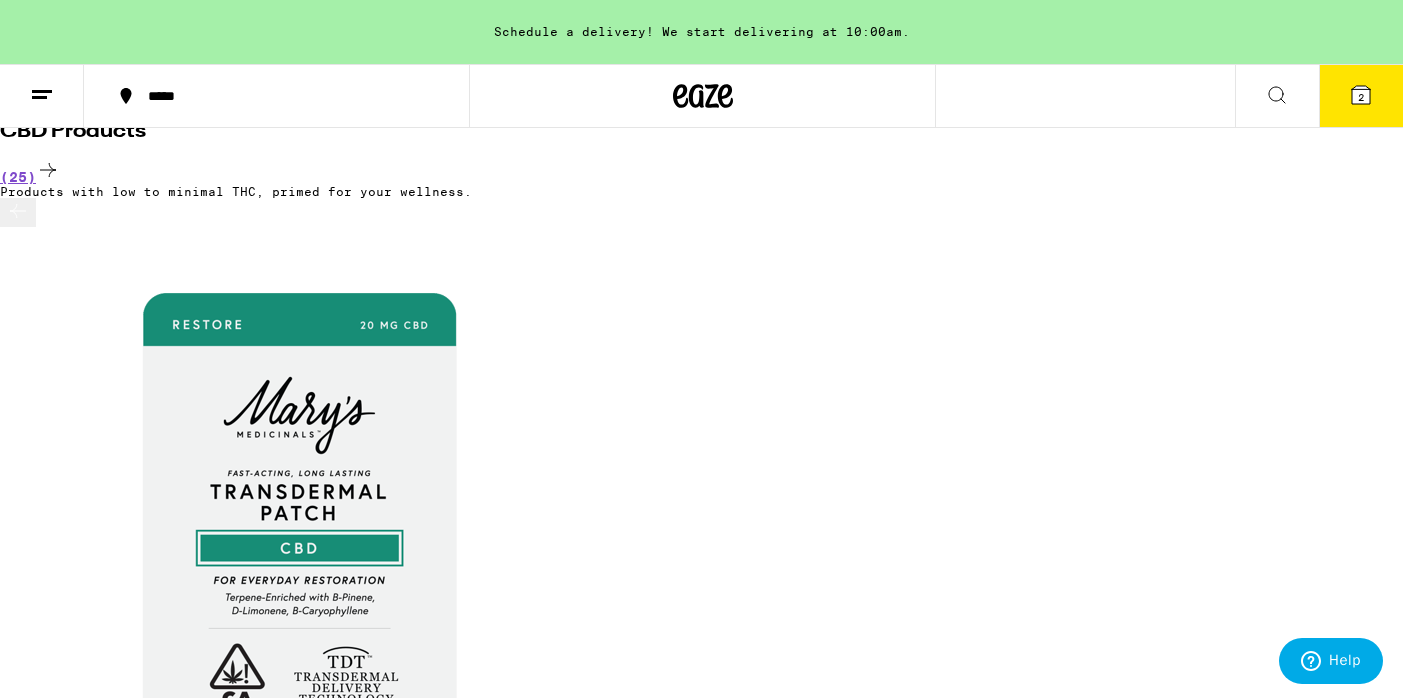 click 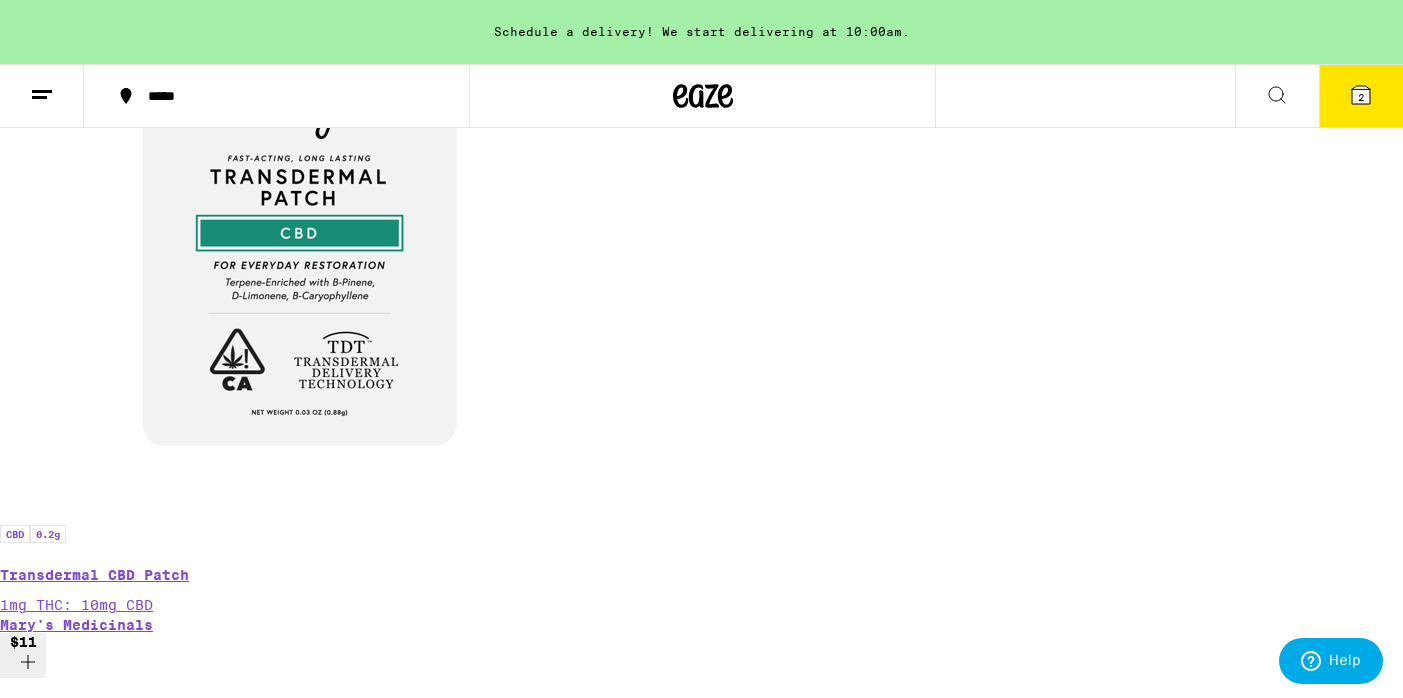 scroll, scrollTop: 535, scrollLeft: 0, axis: vertical 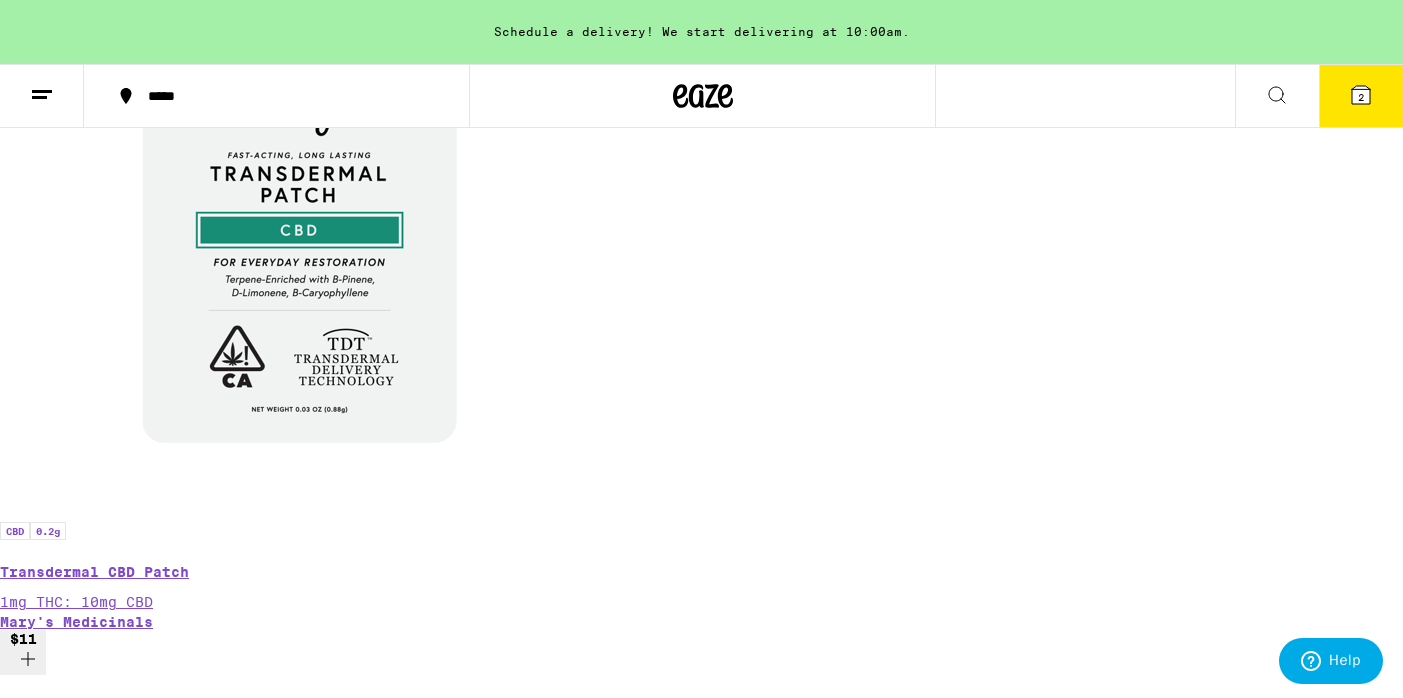 click 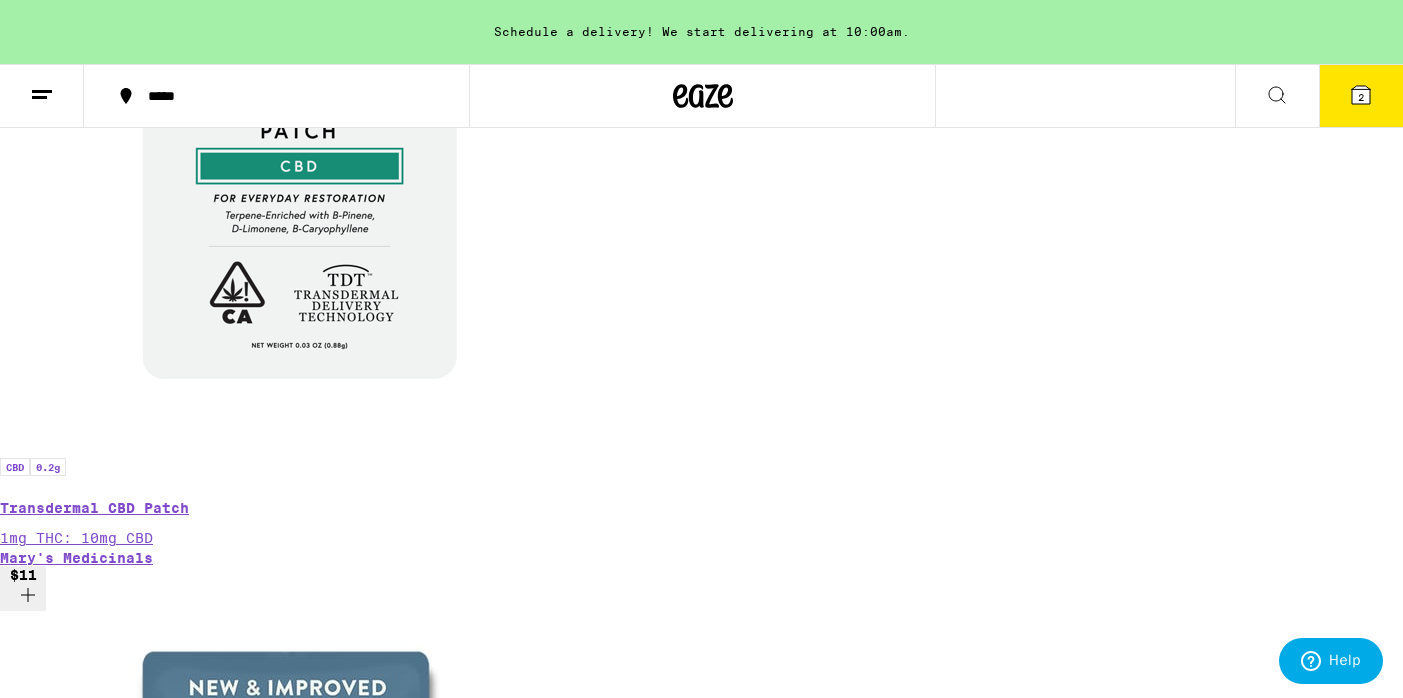 scroll, scrollTop: 601, scrollLeft: 0, axis: vertical 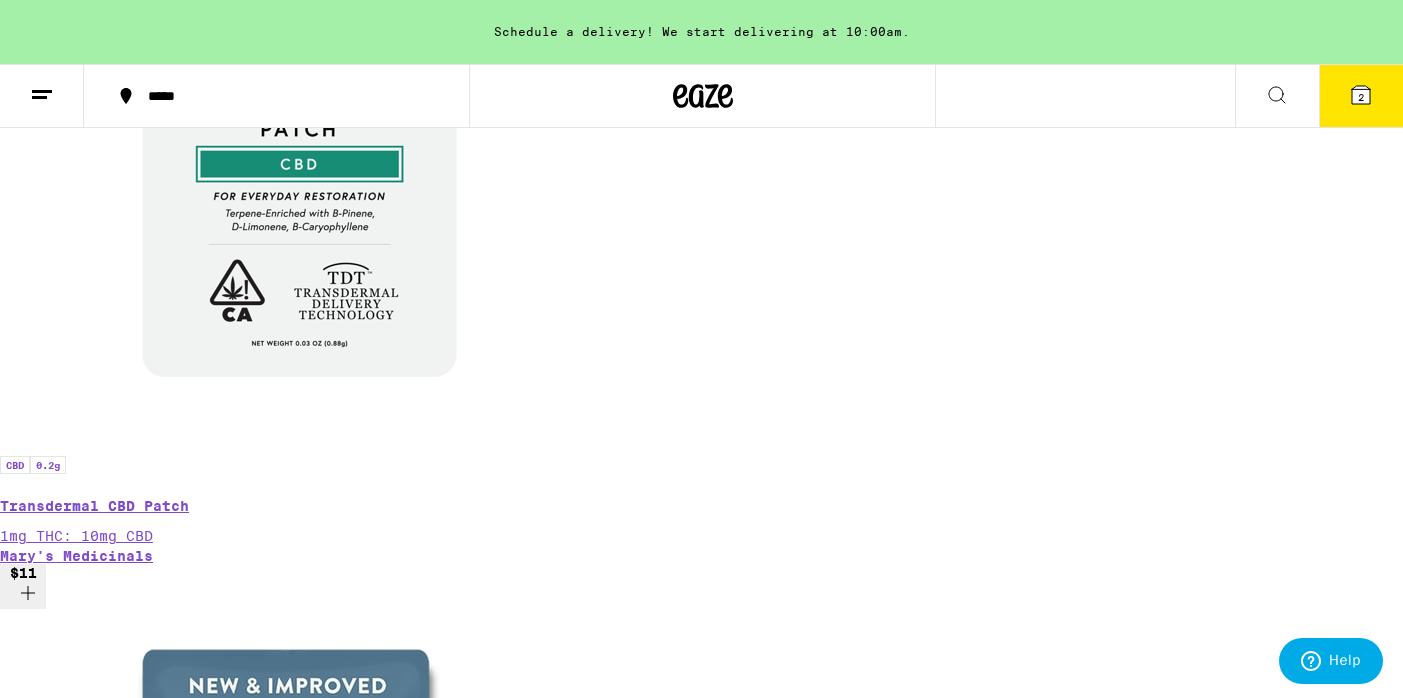 click on "(9)" at bounding box center [701, 12834] 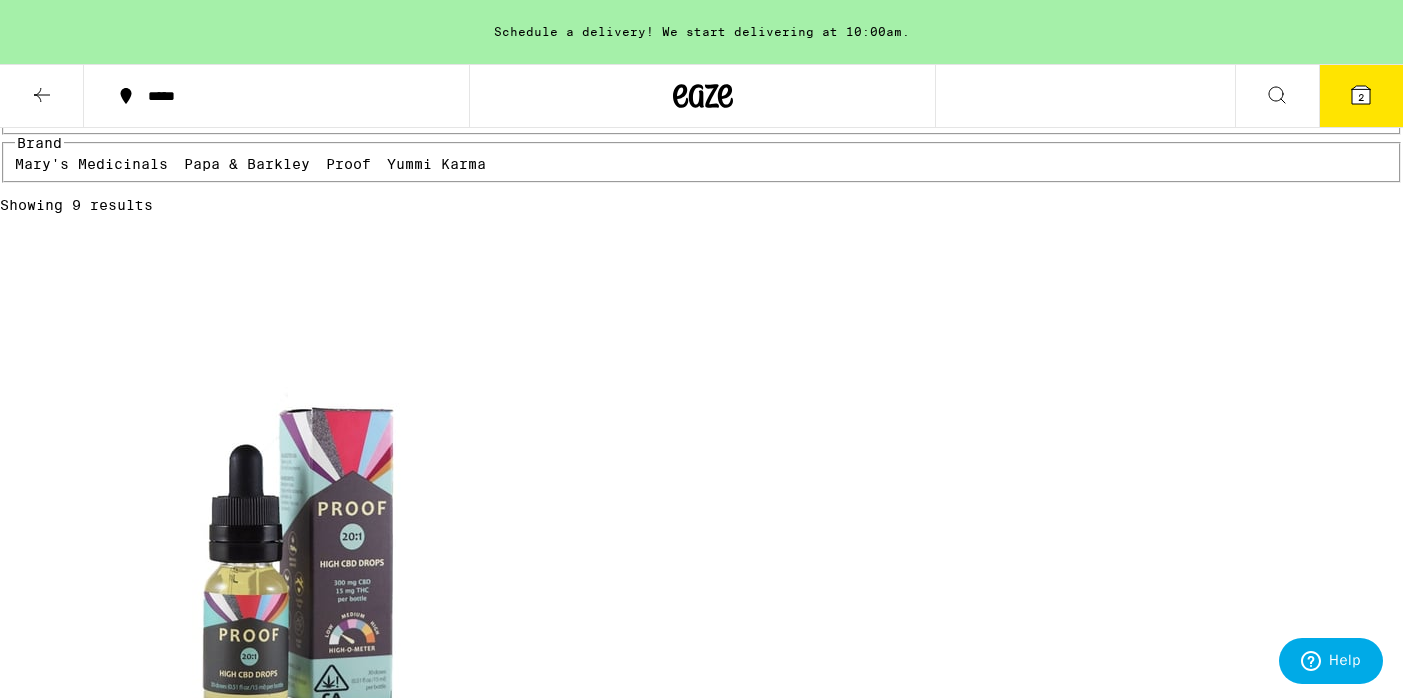 scroll, scrollTop: 0, scrollLeft: 0, axis: both 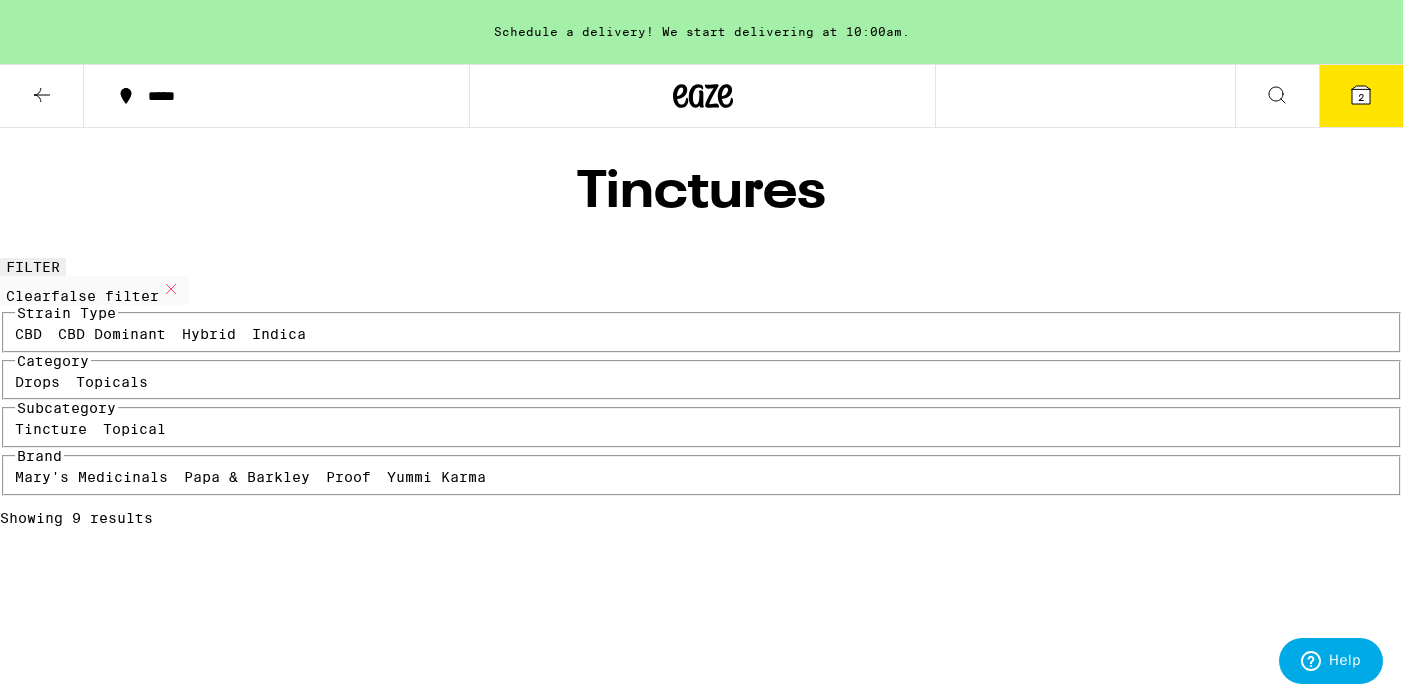click 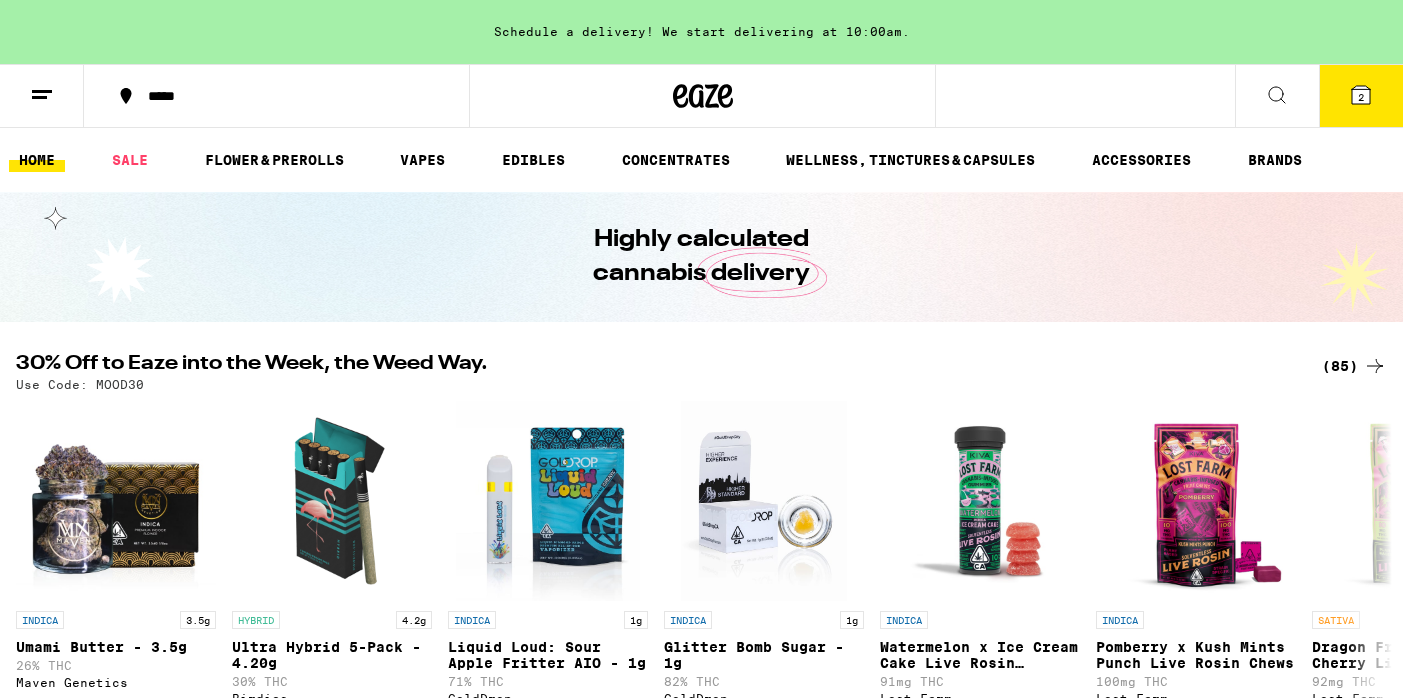 scroll, scrollTop: 134, scrollLeft: 0, axis: vertical 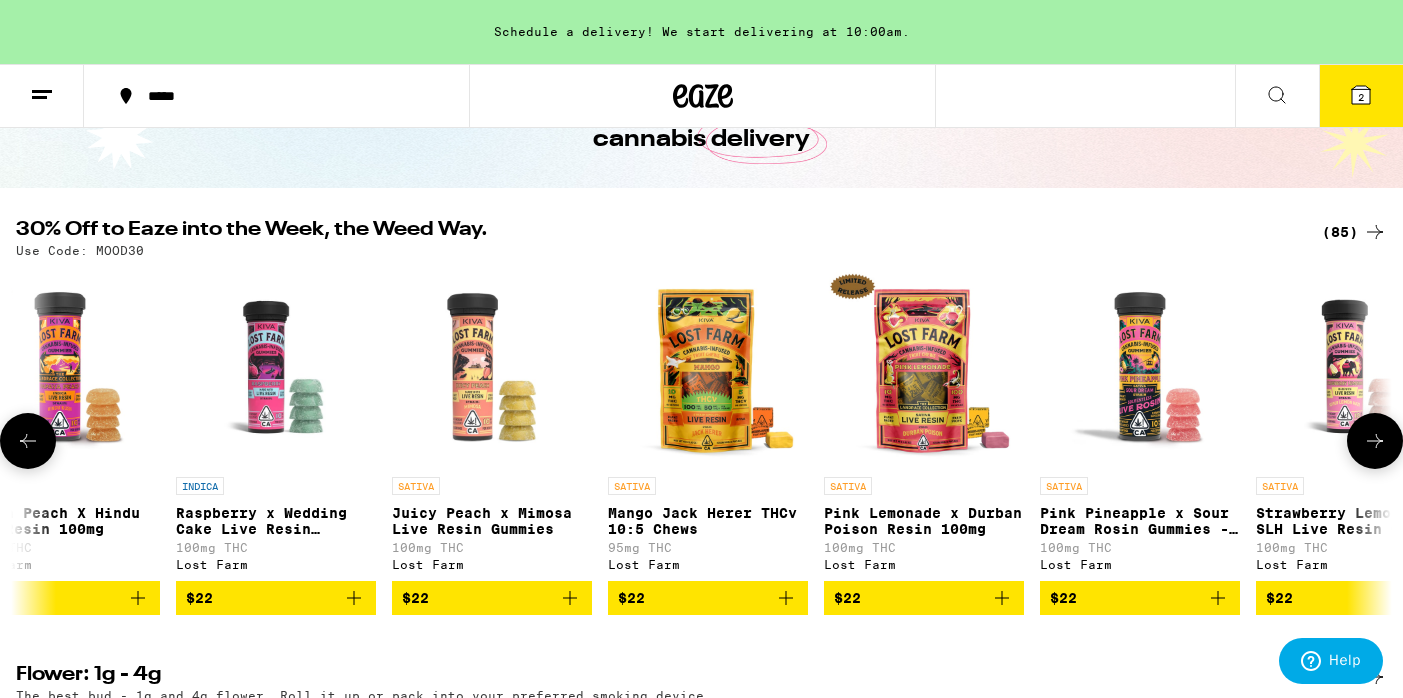 click on "$22" at bounding box center [708, 598] 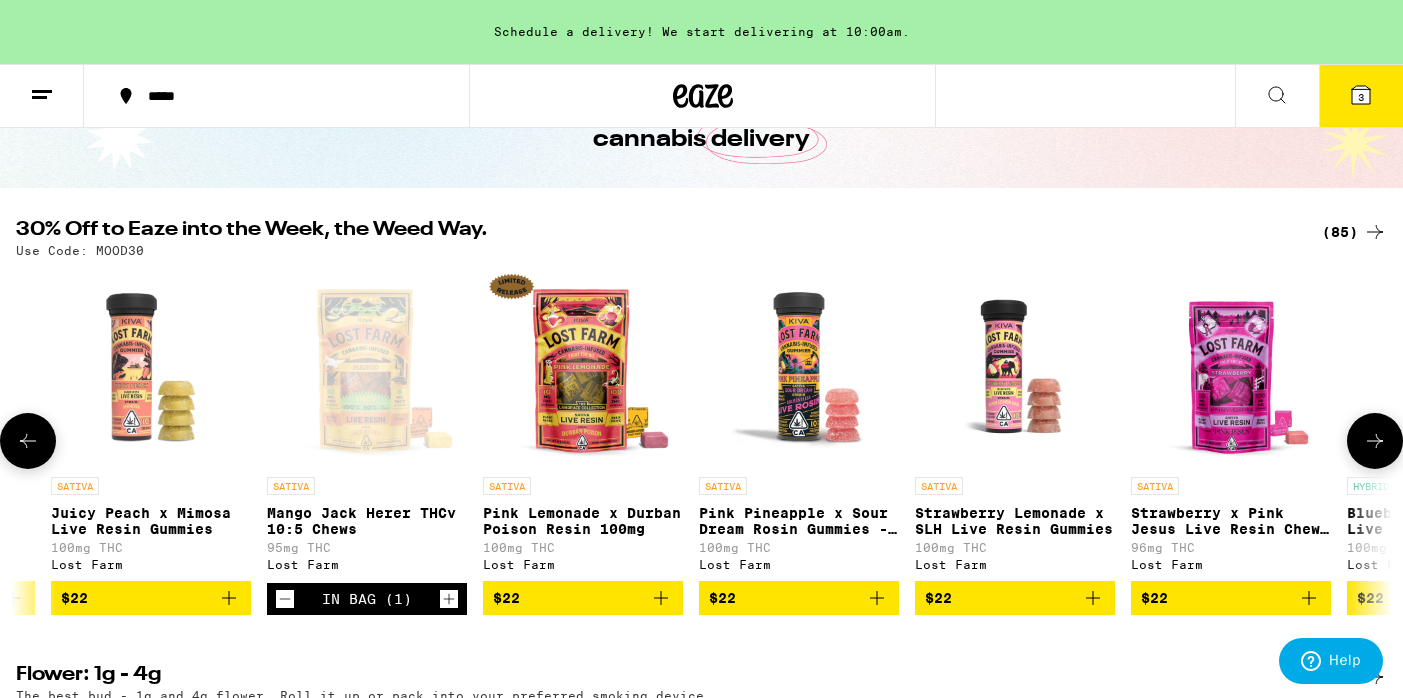 scroll, scrollTop: 0, scrollLeft: 3859, axis: horizontal 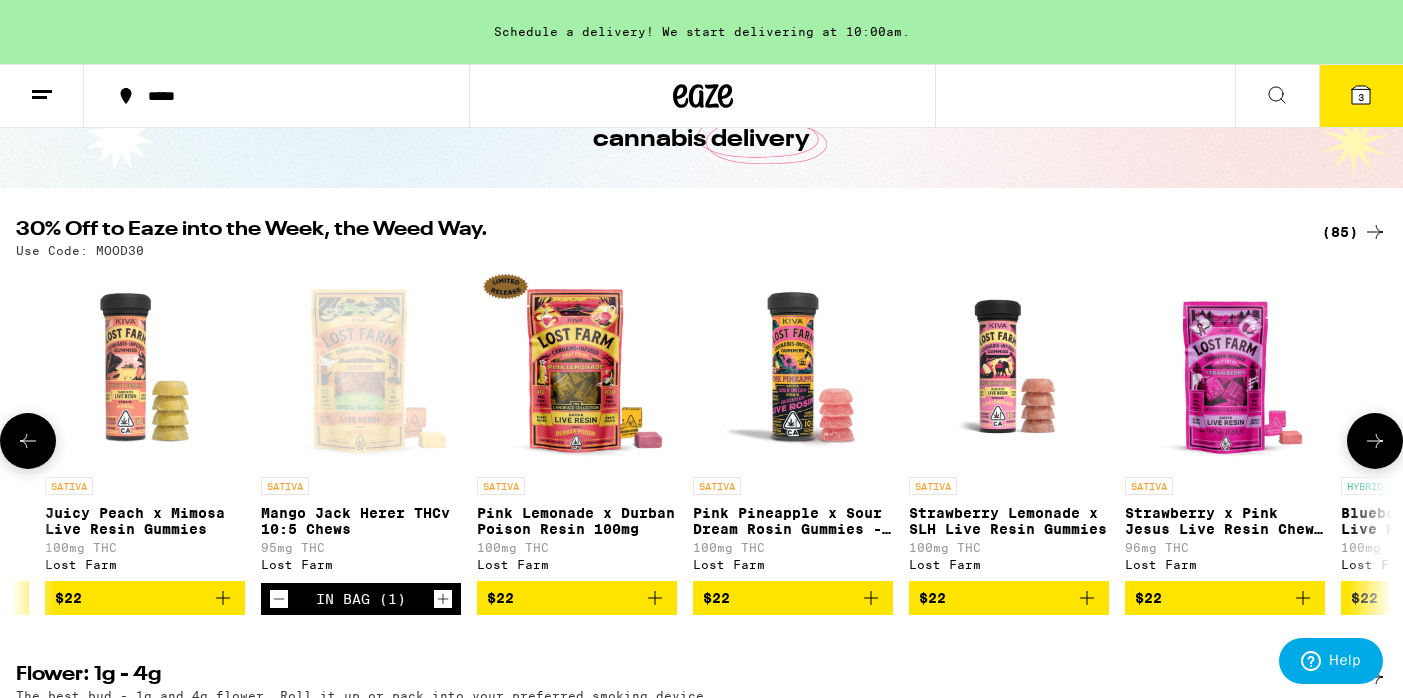 click on "$22" at bounding box center [1009, 598] 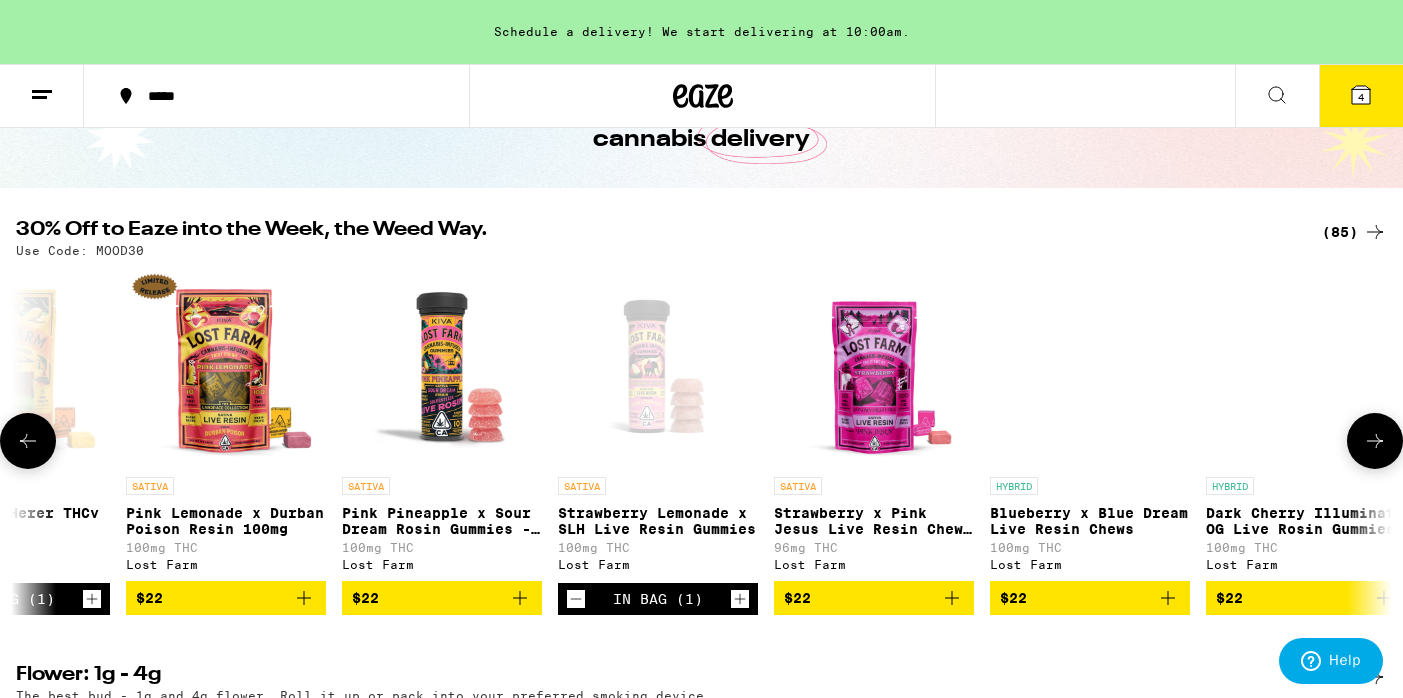 scroll, scrollTop: 0, scrollLeft: 4280, axis: horizontal 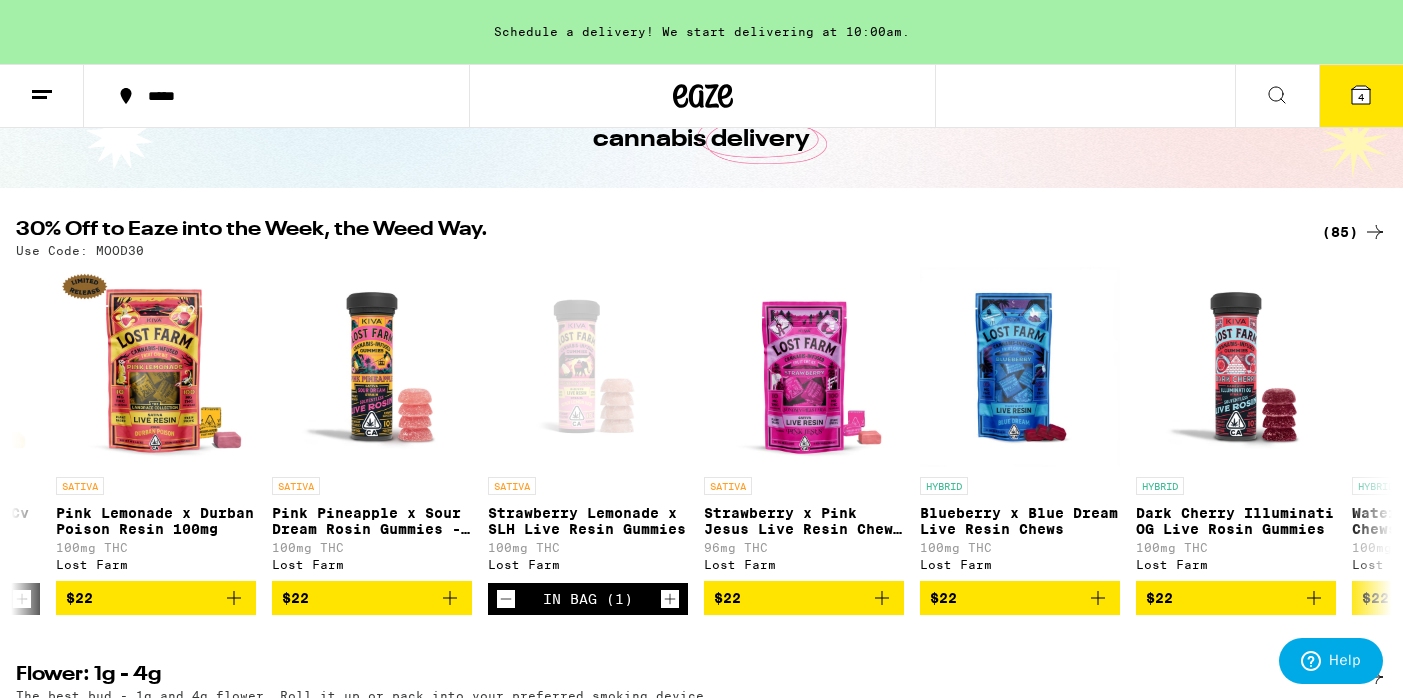 click on "4" at bounding box center (1361, 96) 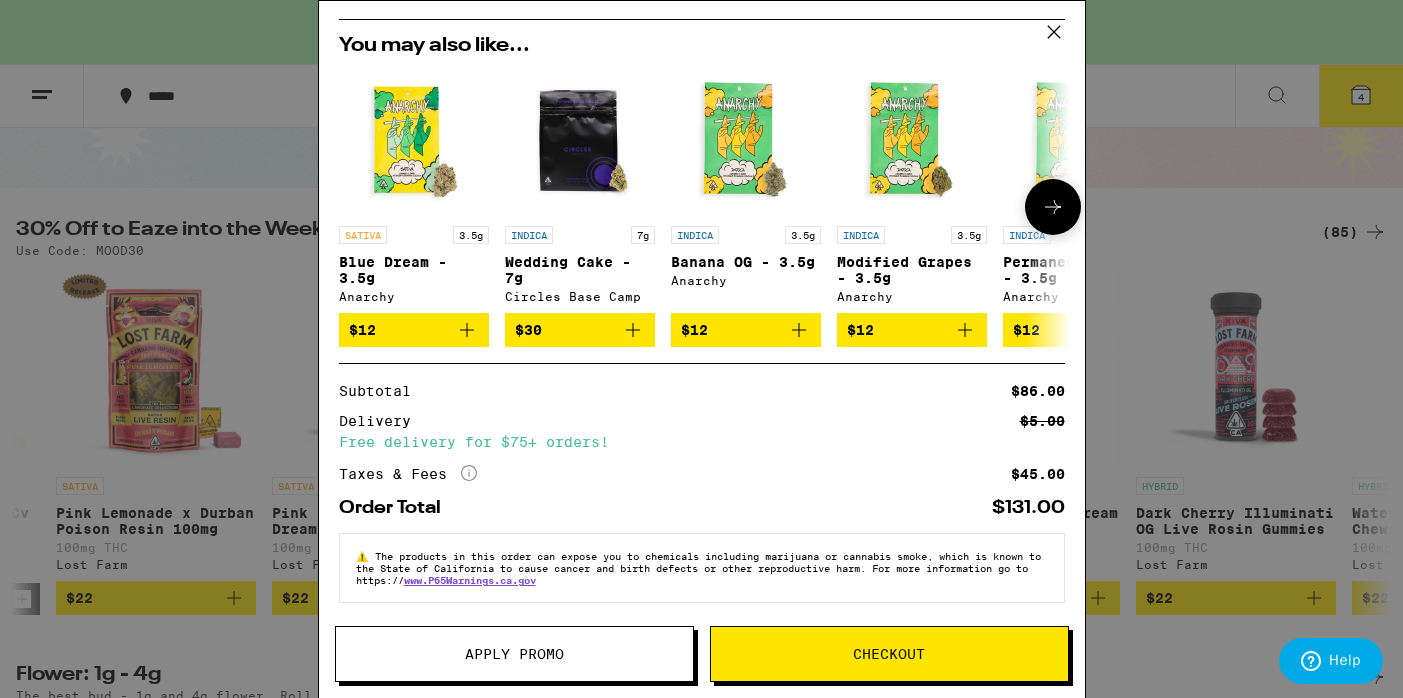 scroll, scrollTop: 415, scrollLeft: 0, axis: vertical 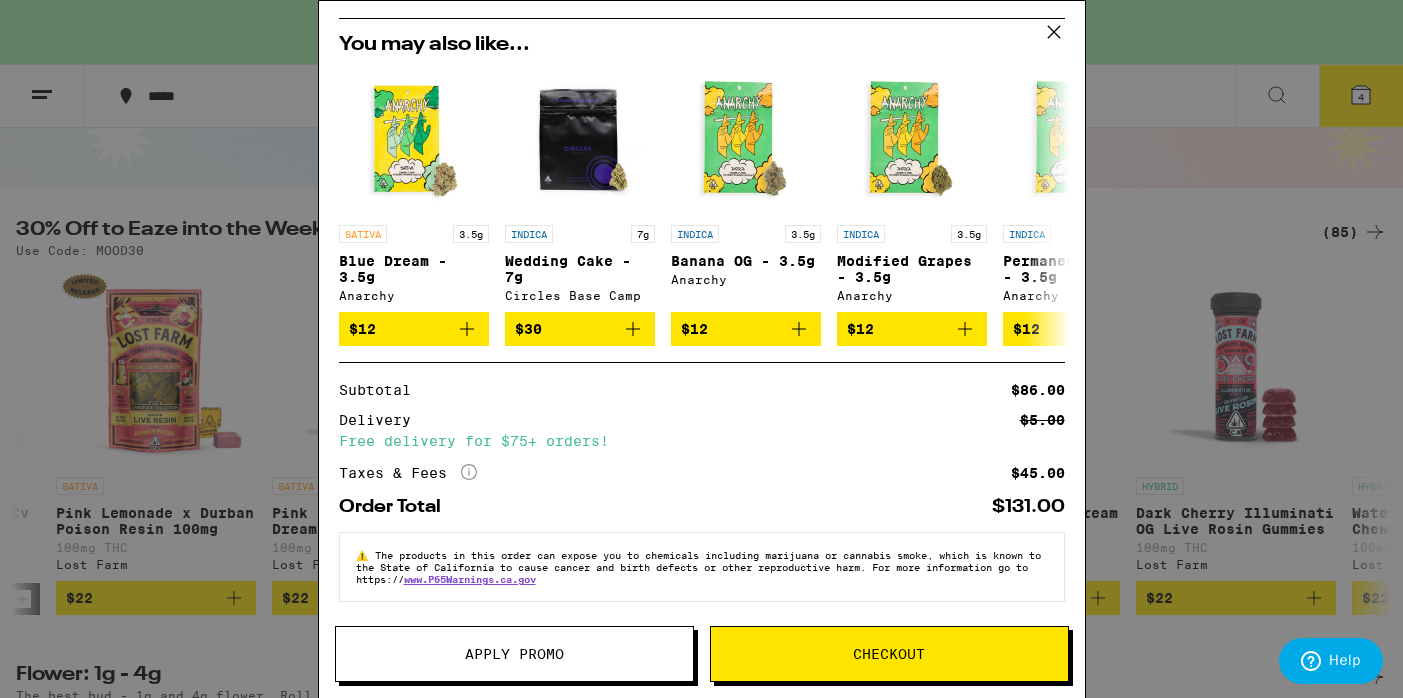 click on "Apply Promo" at bounding box center (514, 654) 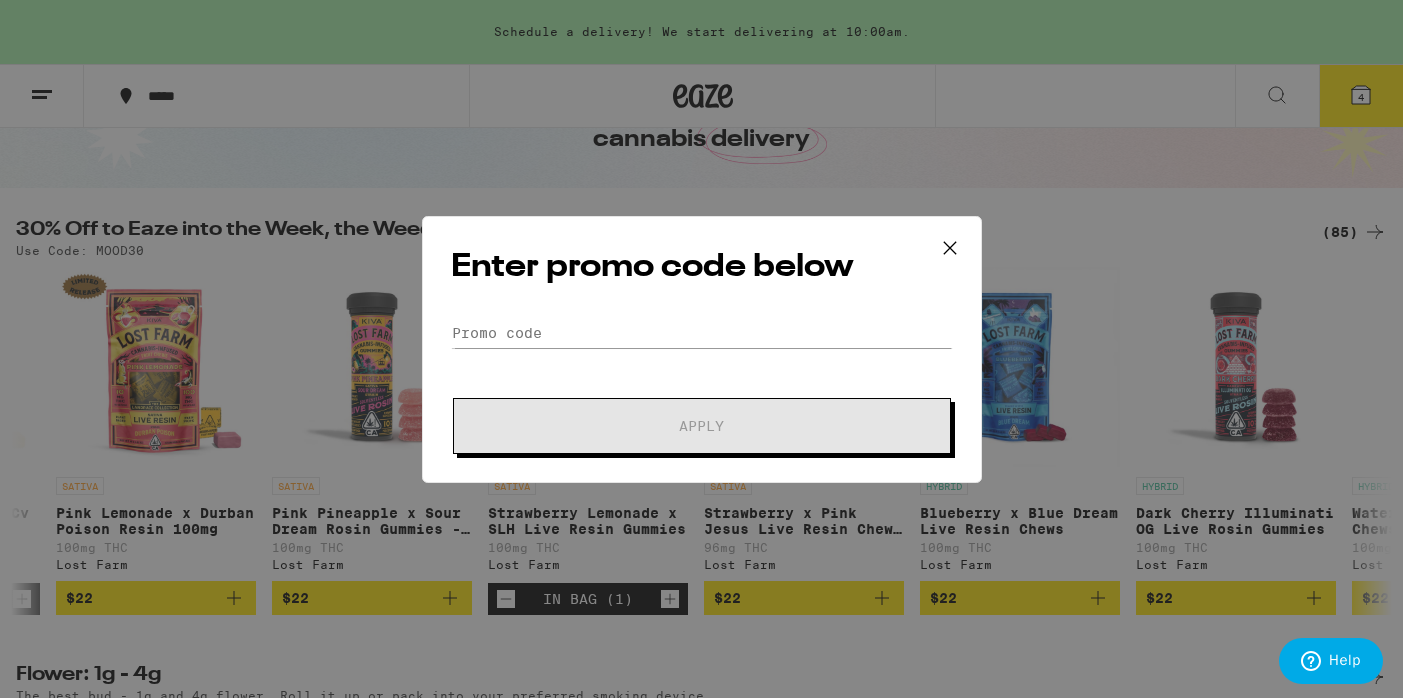 scroll, scrollTop: 0, scrollLeft: 0, axis: both 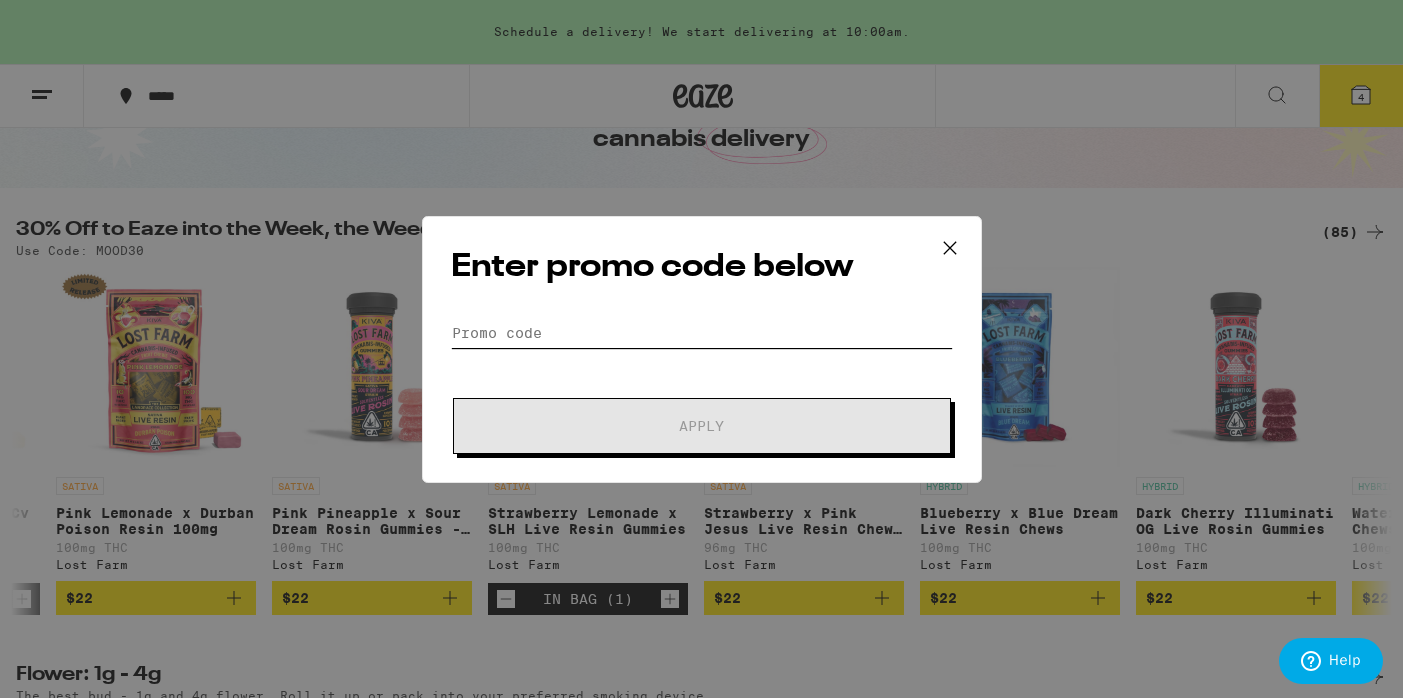 click on "Promo Code" at bounding box center [702, 333] 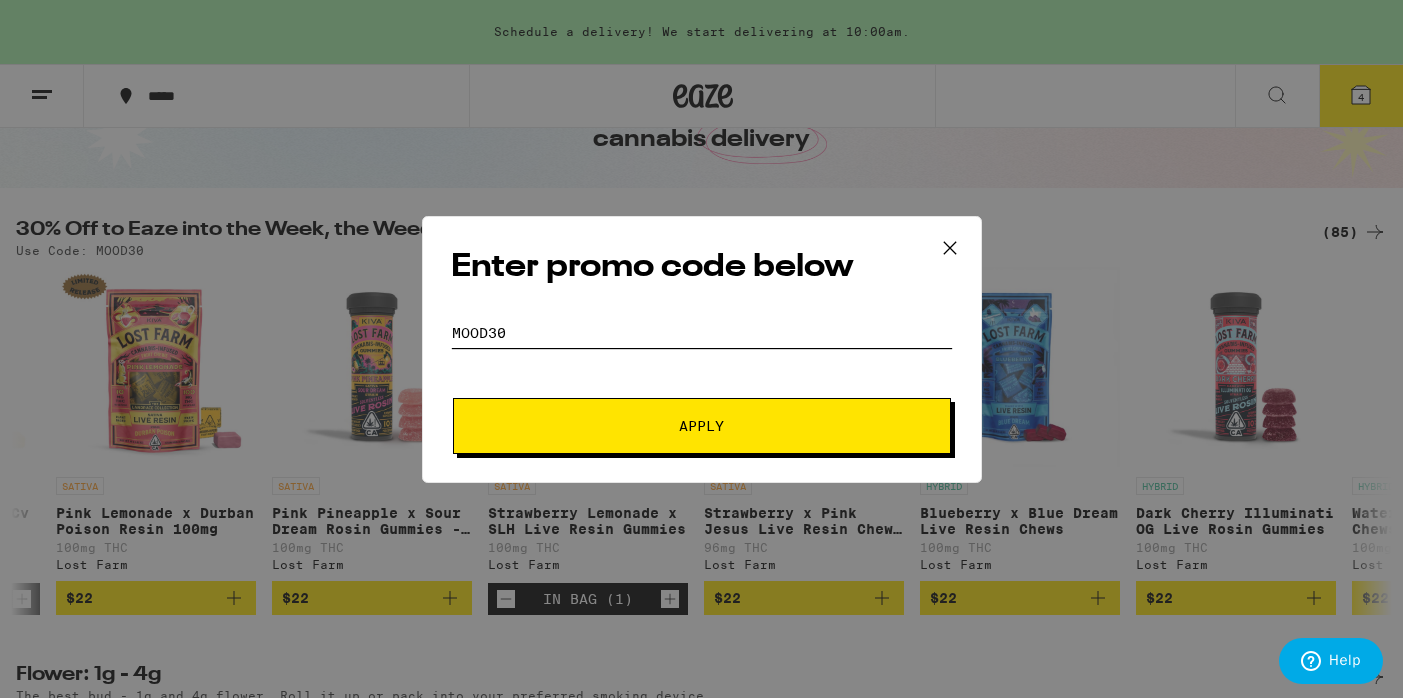 type on "mood30" 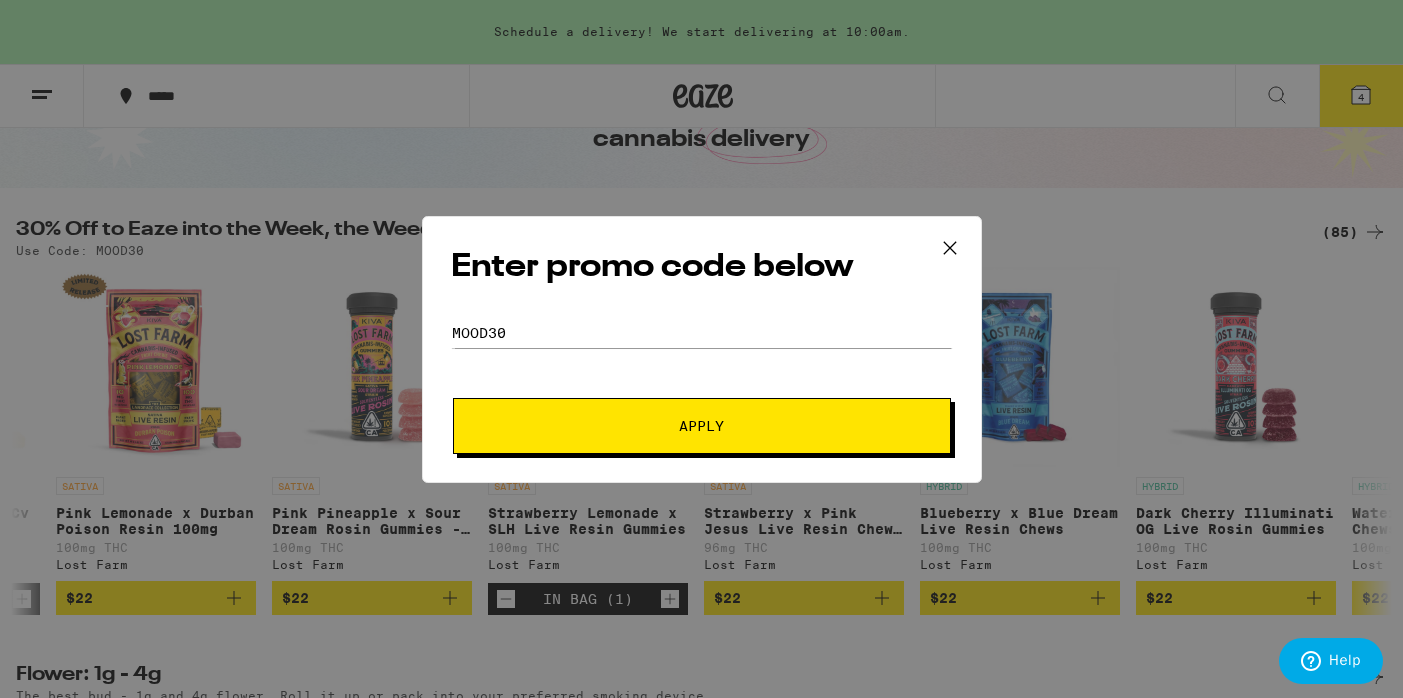 click on "Apply" at bounding box center (702, 426) 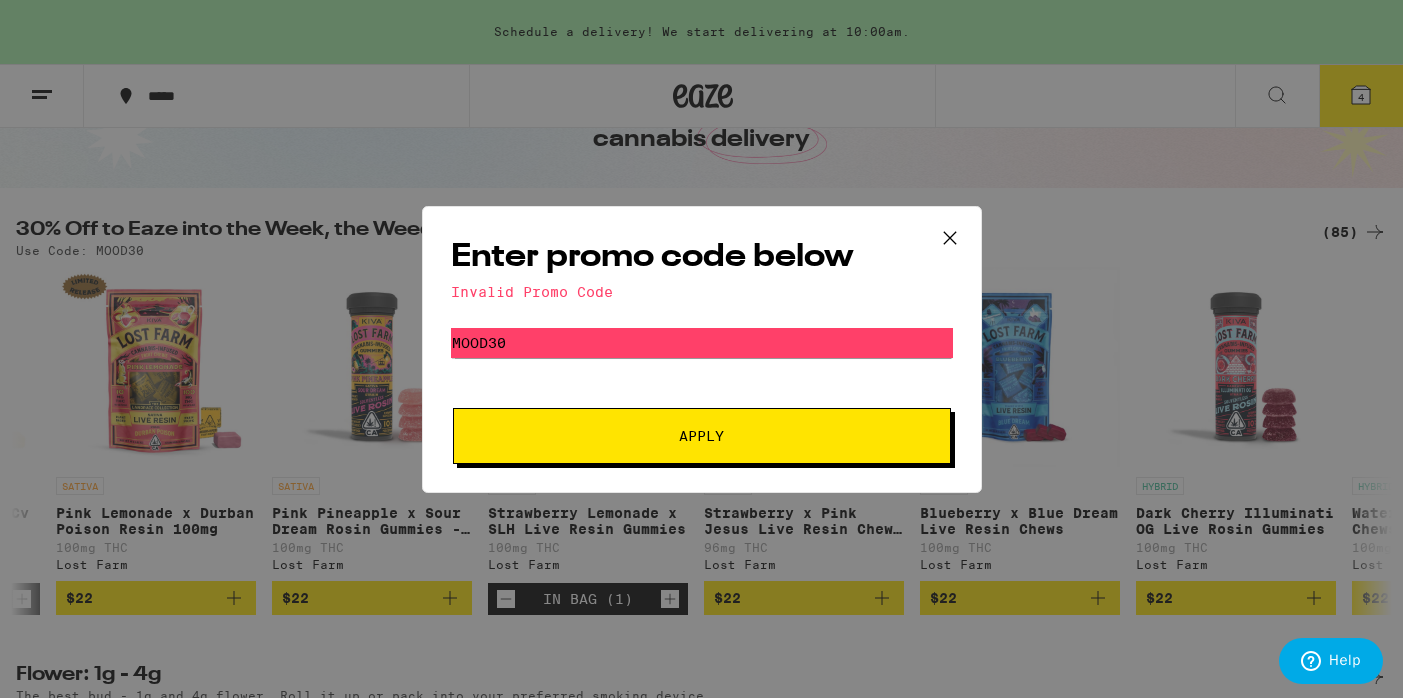 scroll, scrollTop: 75, scrollLeft: 0, axis: vertical 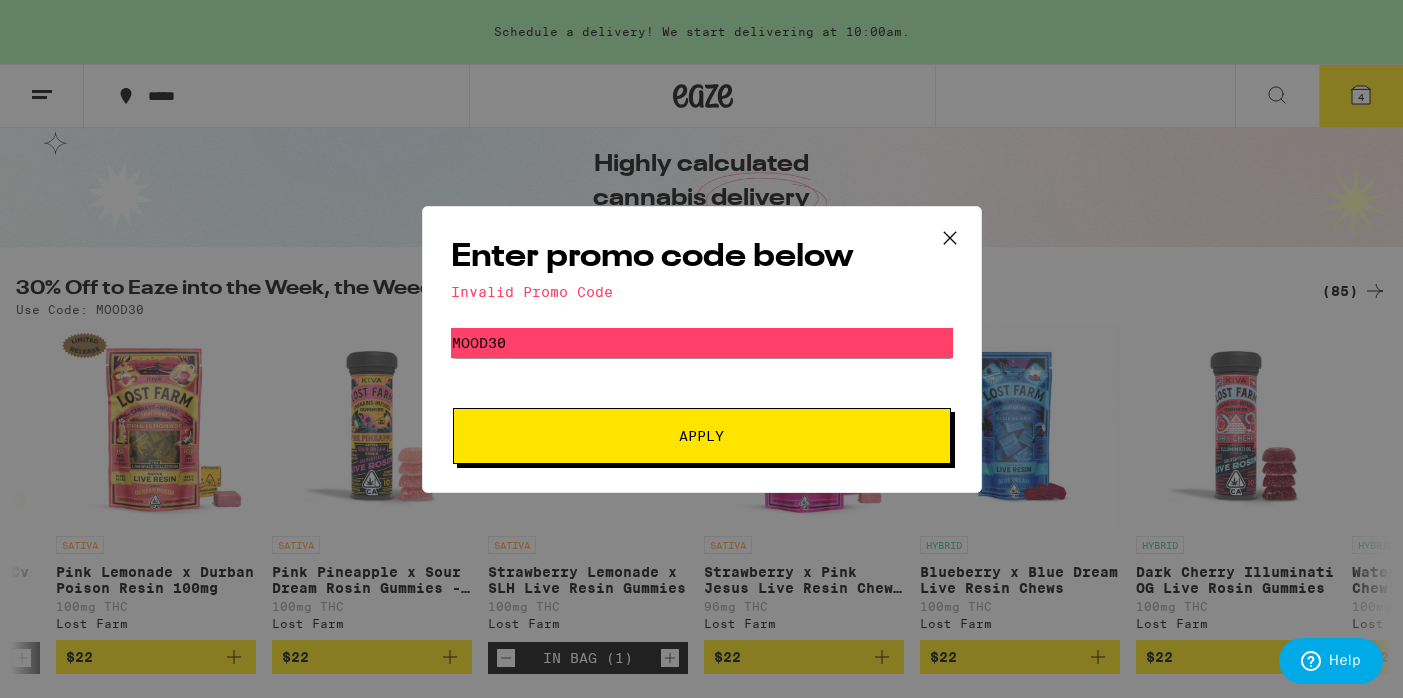 click 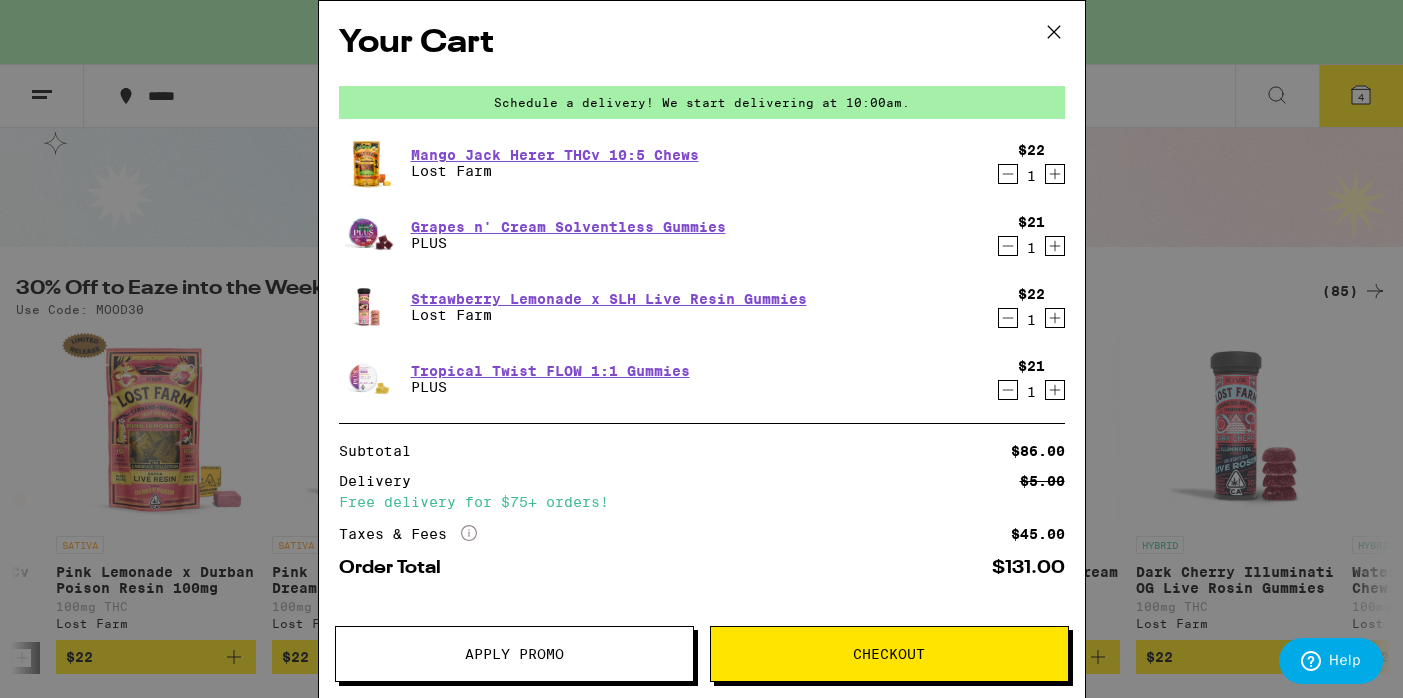 scroll, scrollTop: 134, scrollLeft: 0, axis: vertical 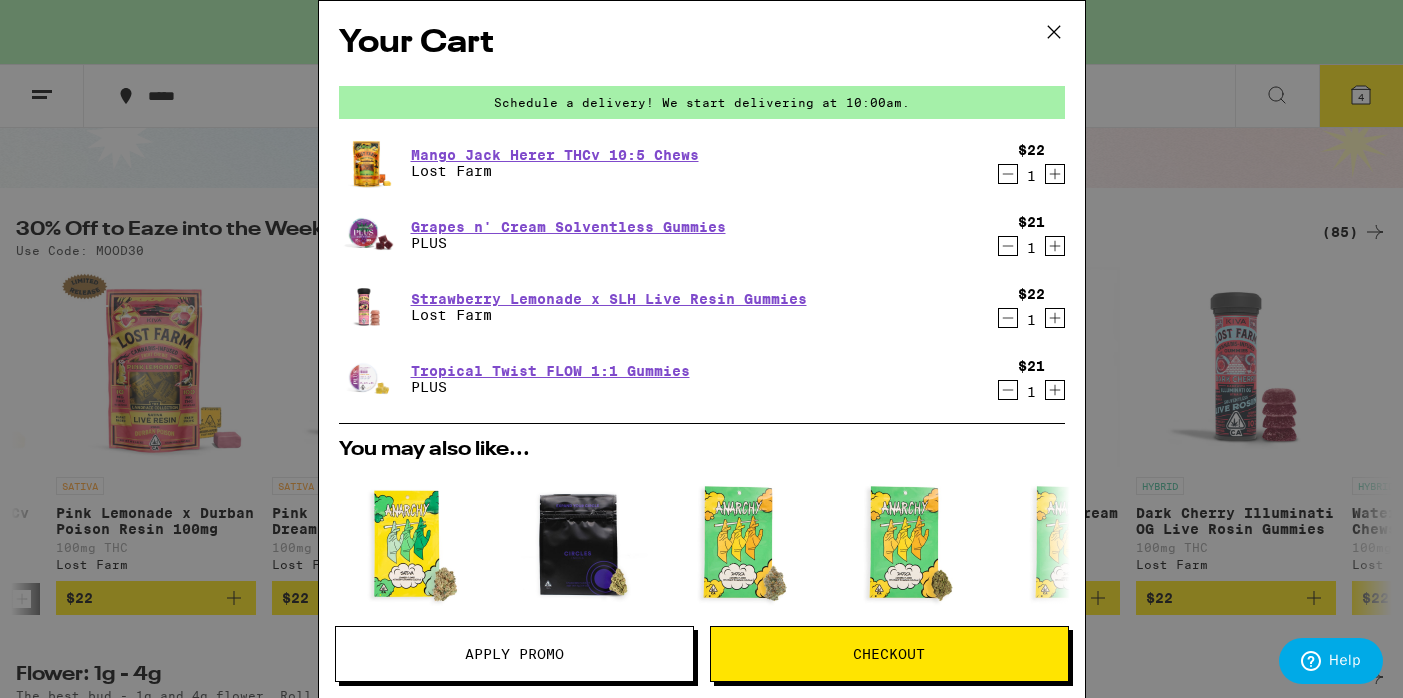 click 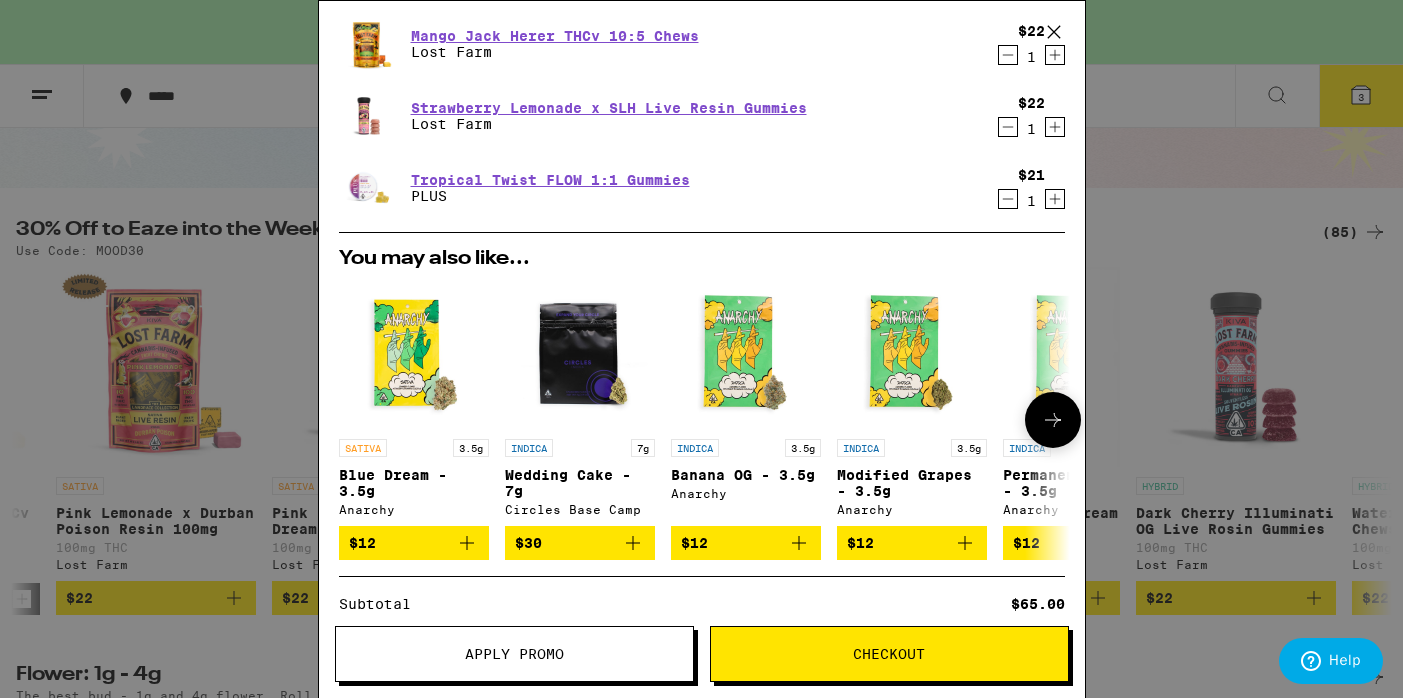 scroll, scrollTop: 98, scrollLeft: 0, axis: vertical 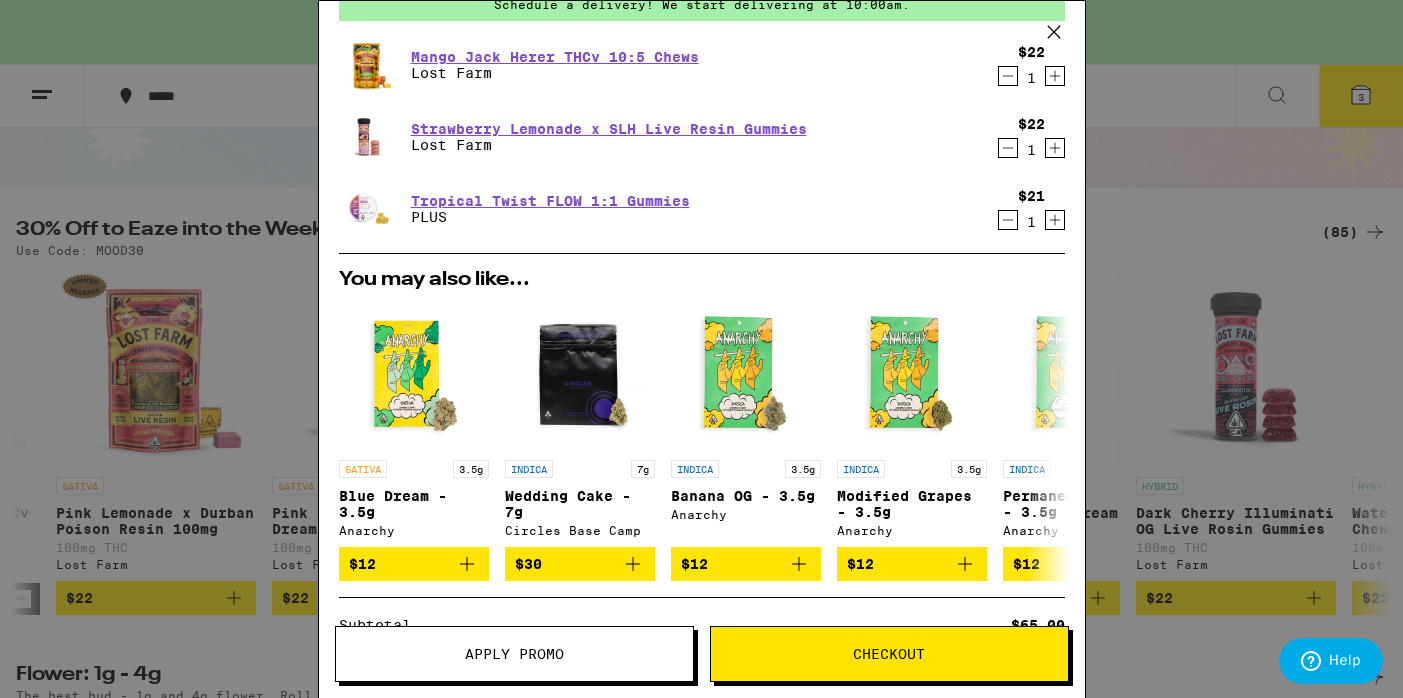 click 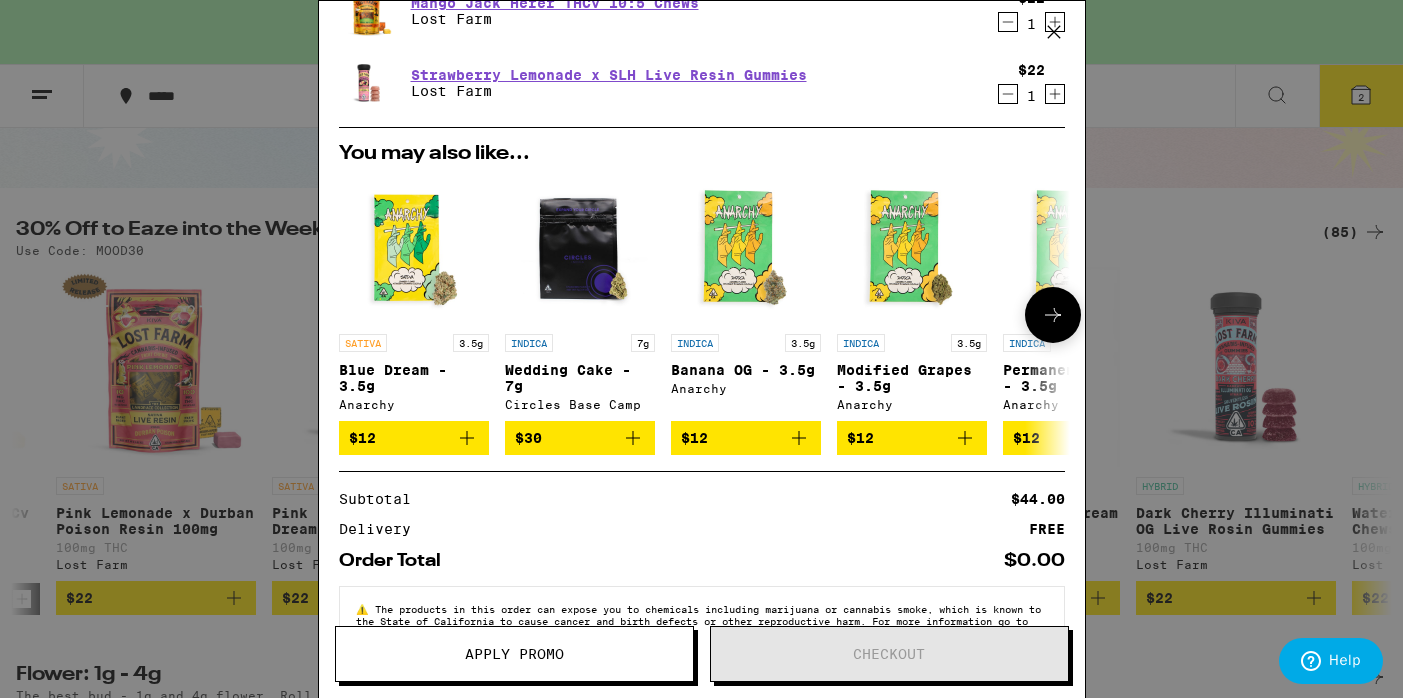 scroll, scrollTop: 216, scrollLeft: 0, axis: vertical 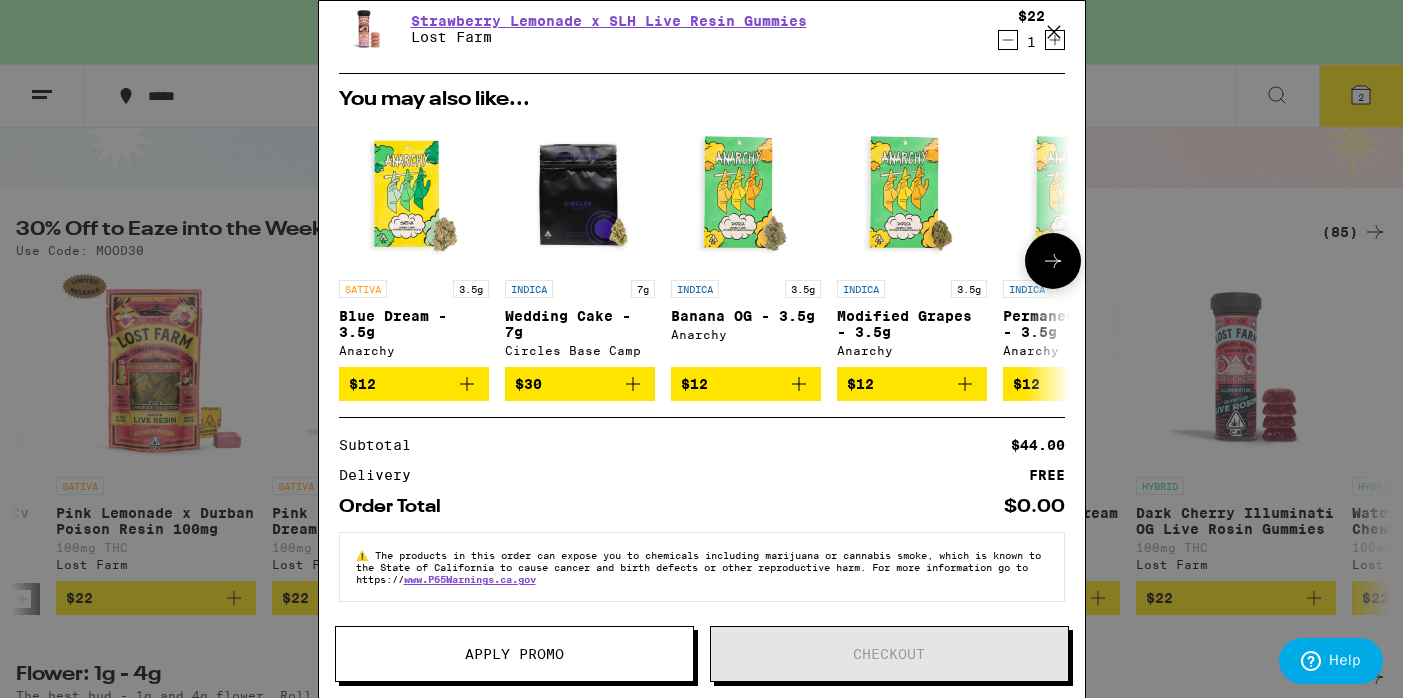 click 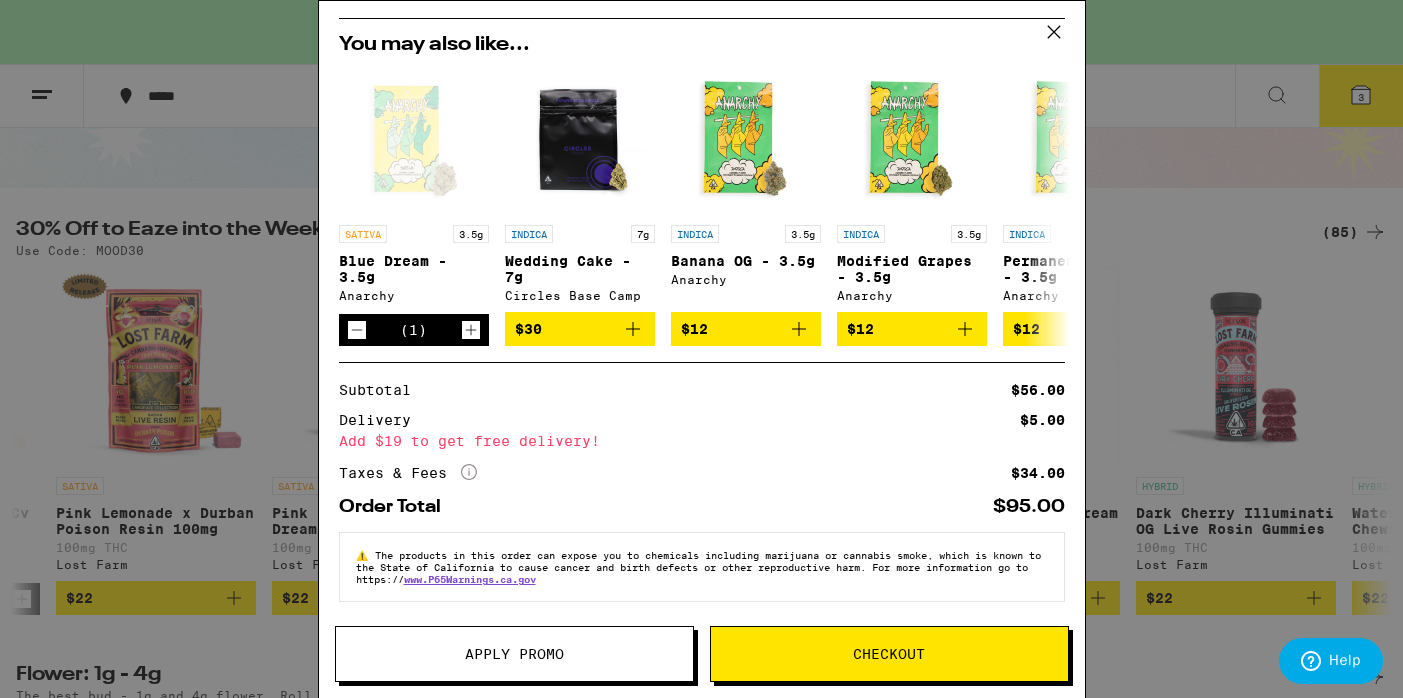 scroll, scrollTop: 0, scrollLeft: 0, axis: both 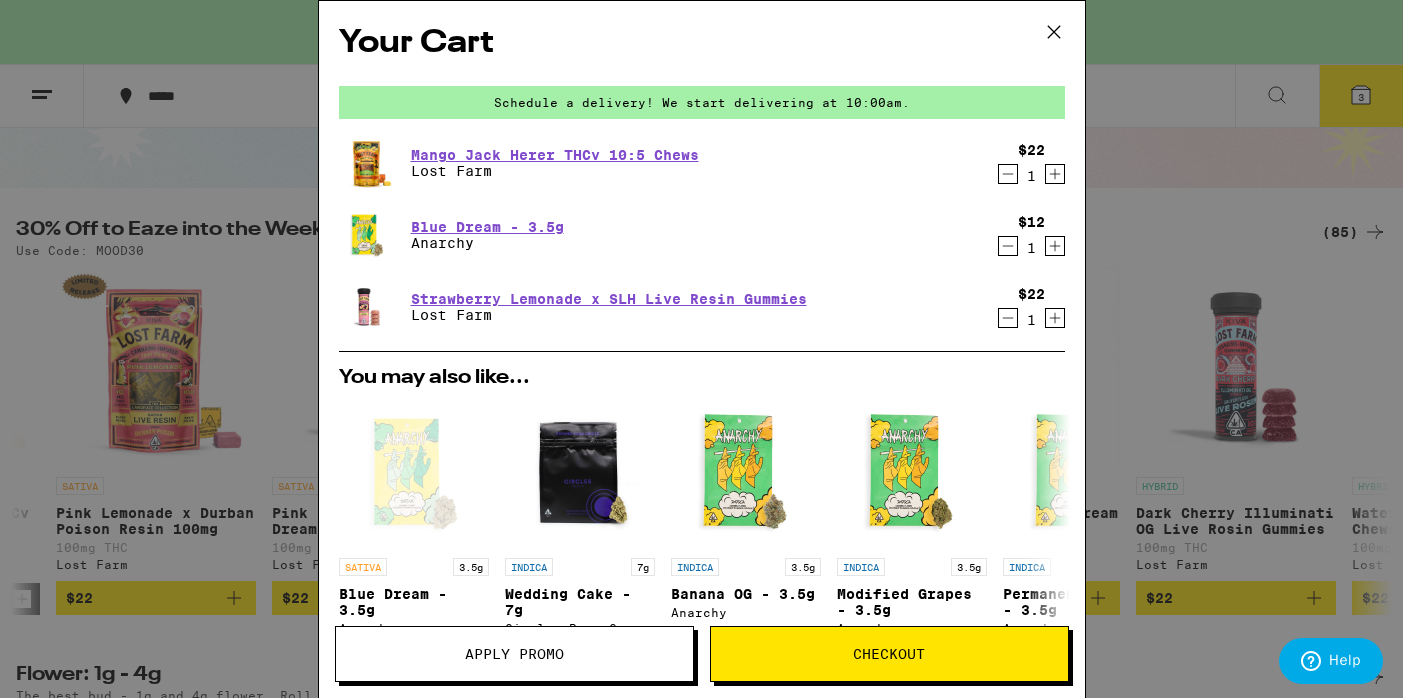 click 